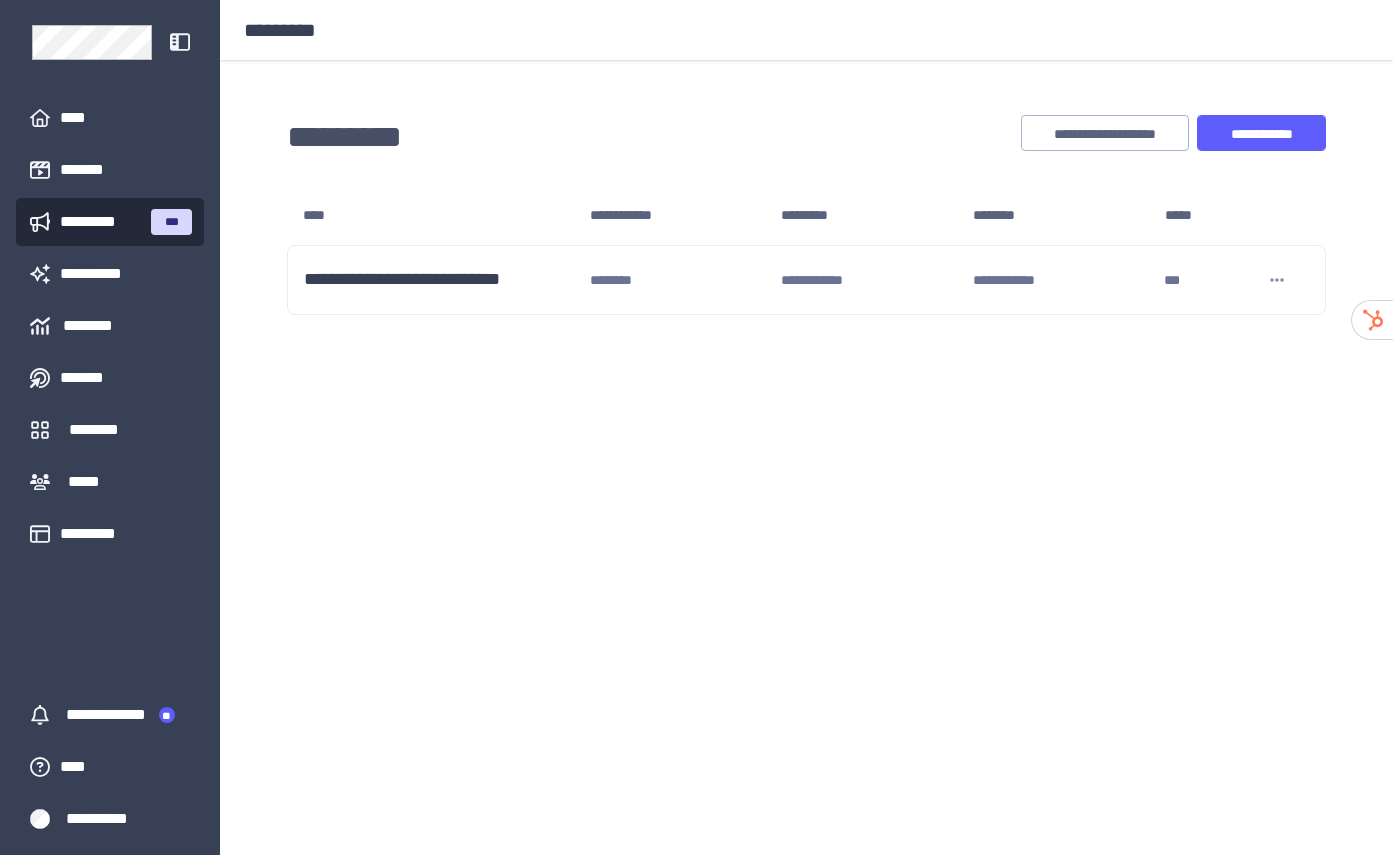 scroll, scrollTop: 0, scrollLeft: 0, axis: both 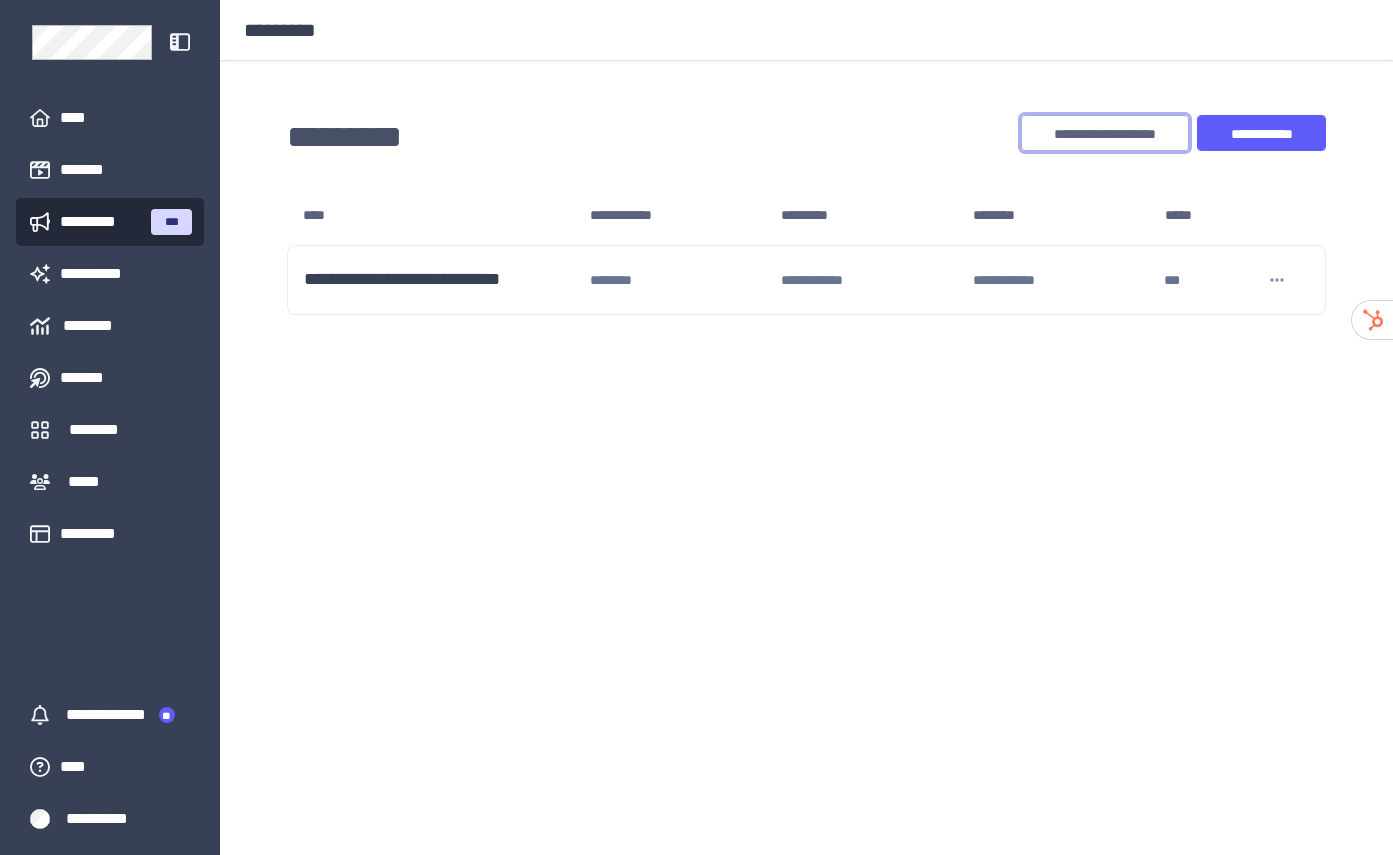 click on "**********" at bounding box center (1105, 134) 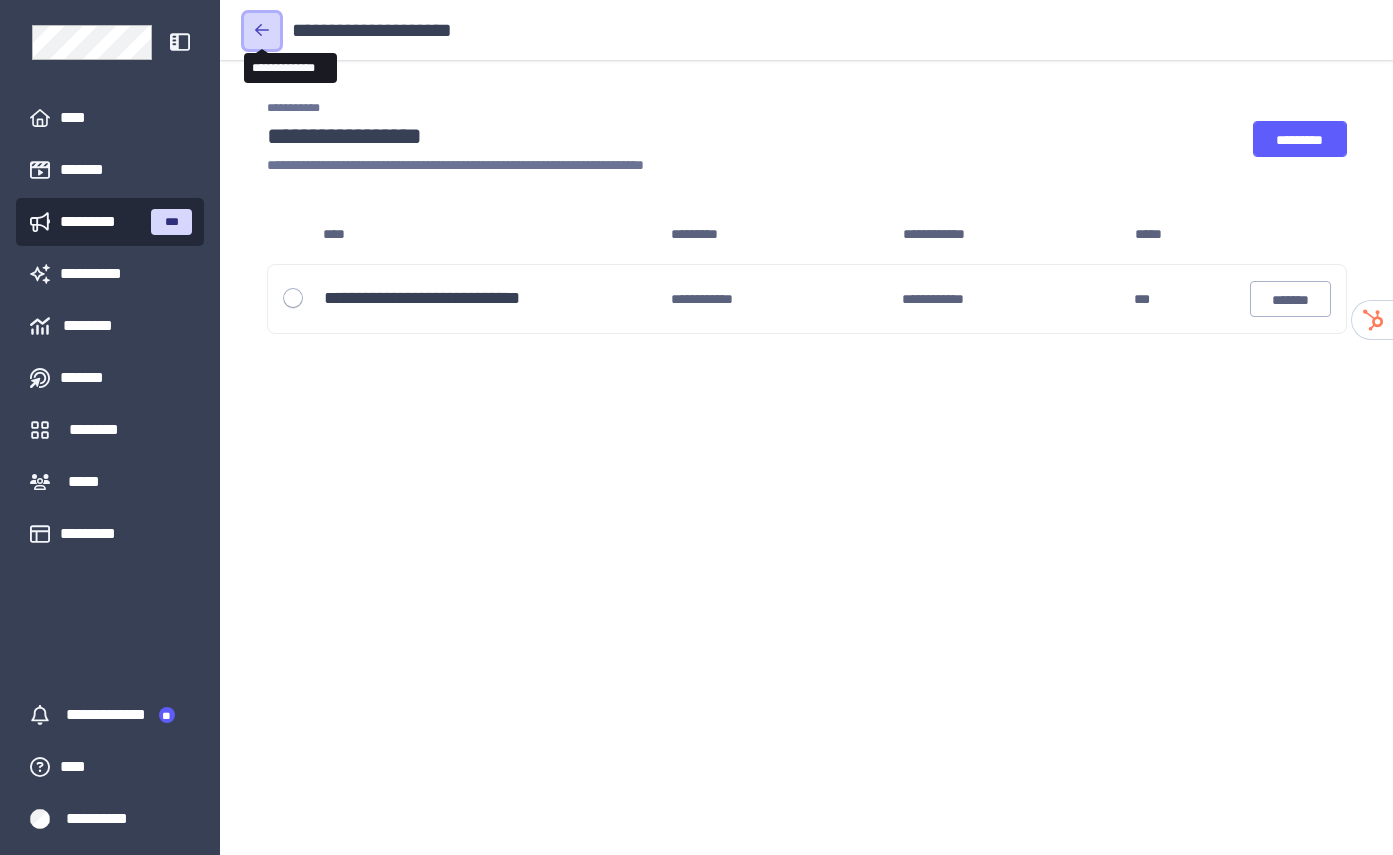 click 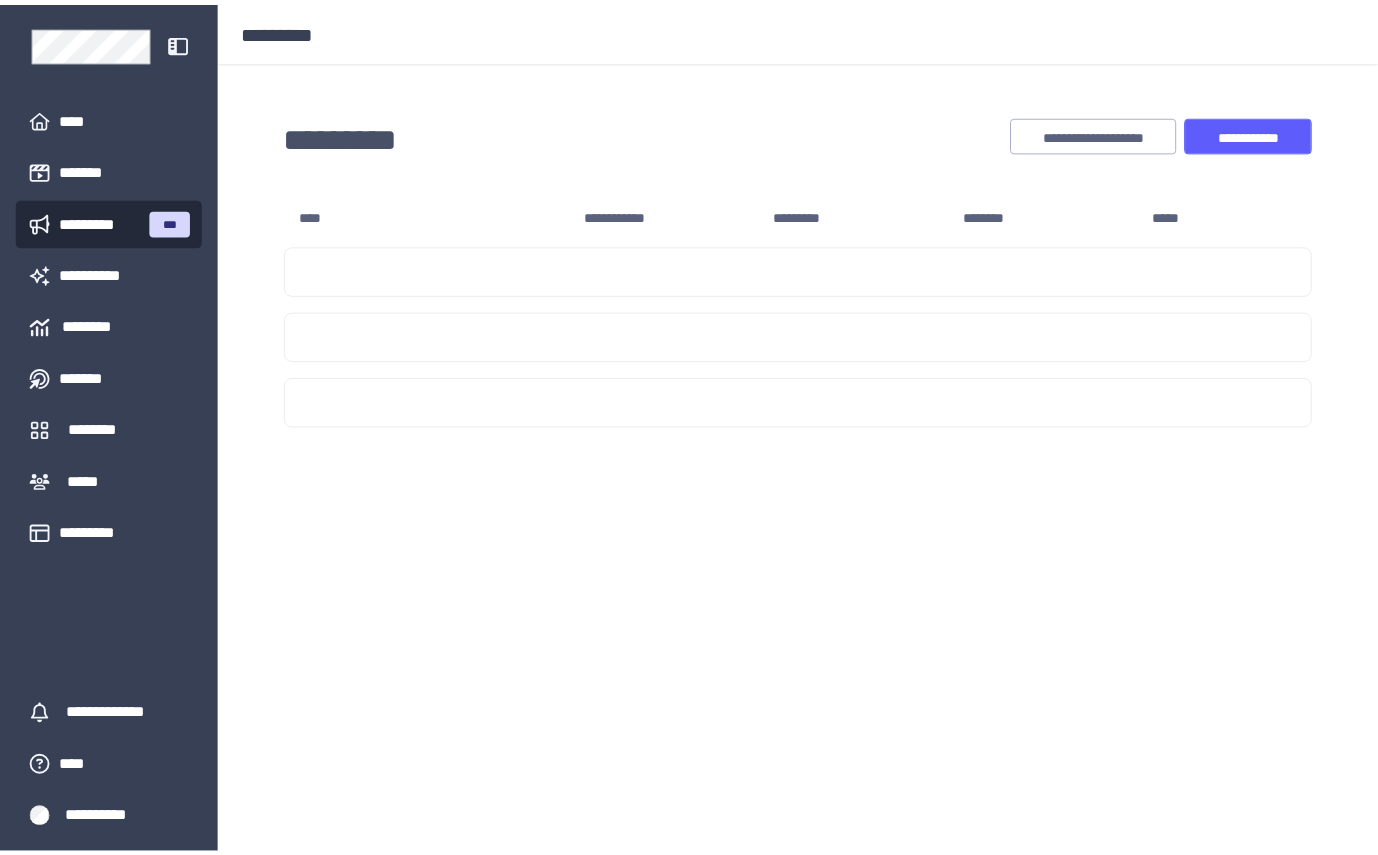 scroll, scrollTop: 0, scrollLeft: 0, axis: both 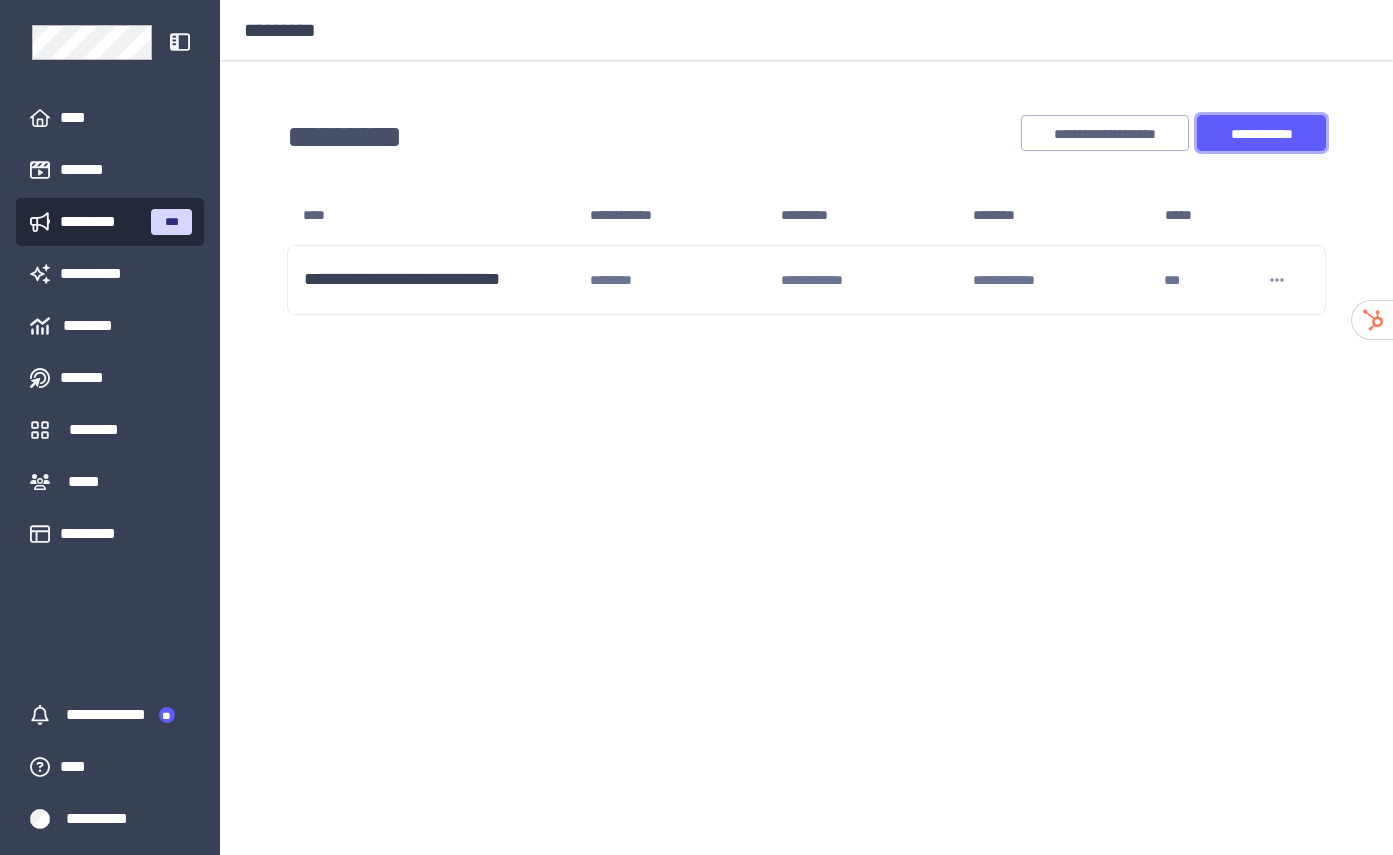 click on "**********" at bounding box center (1261, 134) 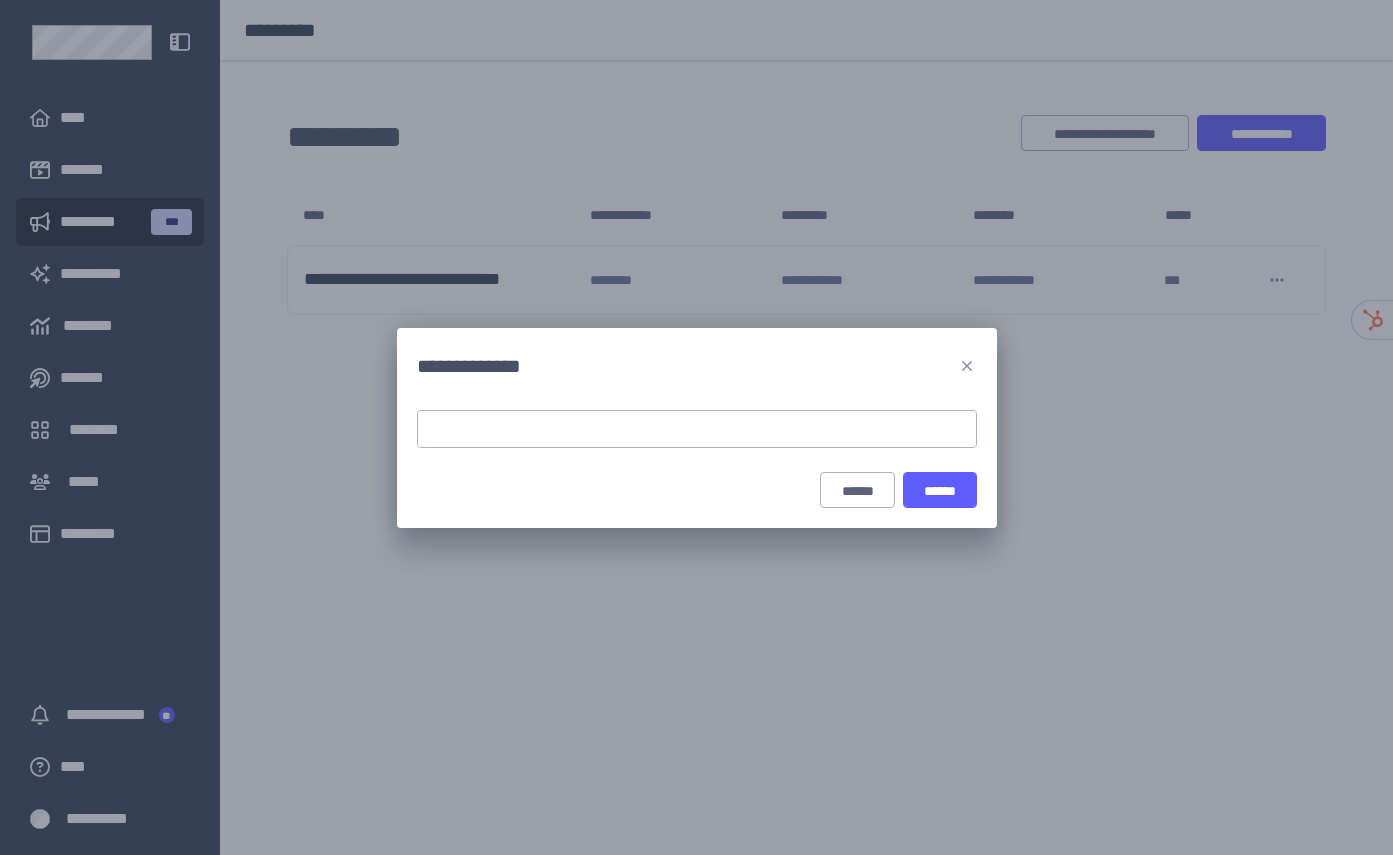 click at bounding box center (697, 429) 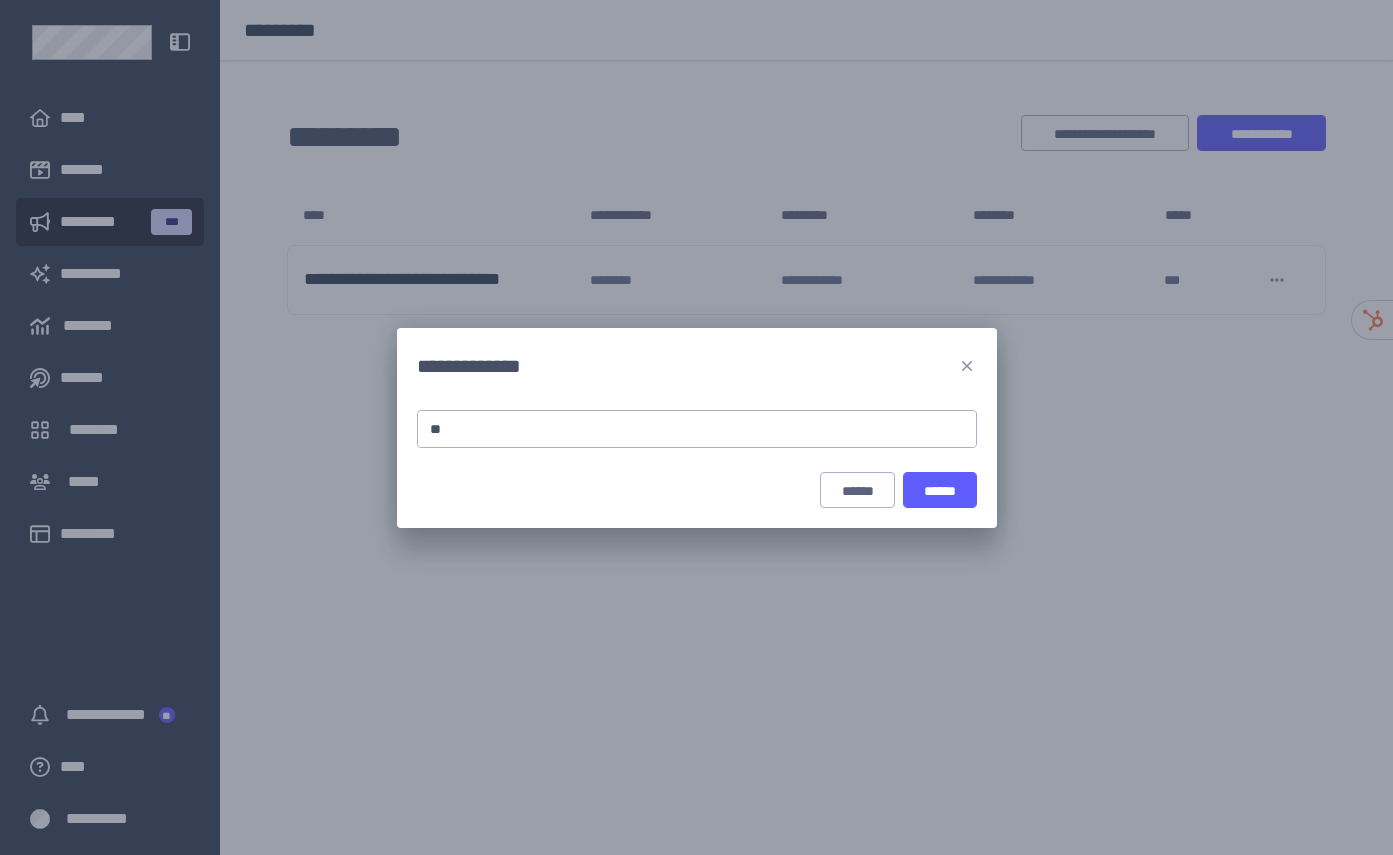 type on "*" 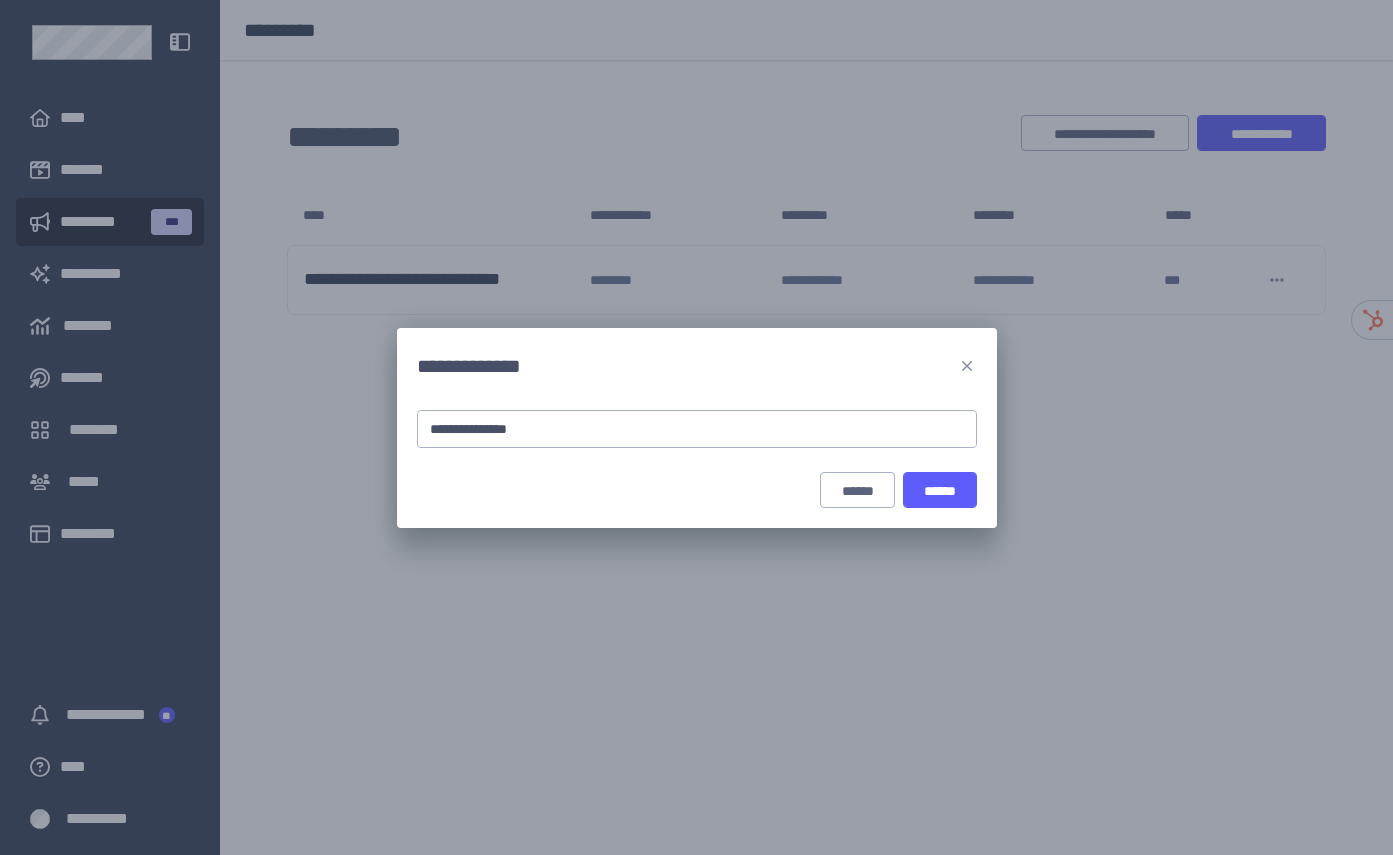 click on "**********" at bounding box center [697, 429] 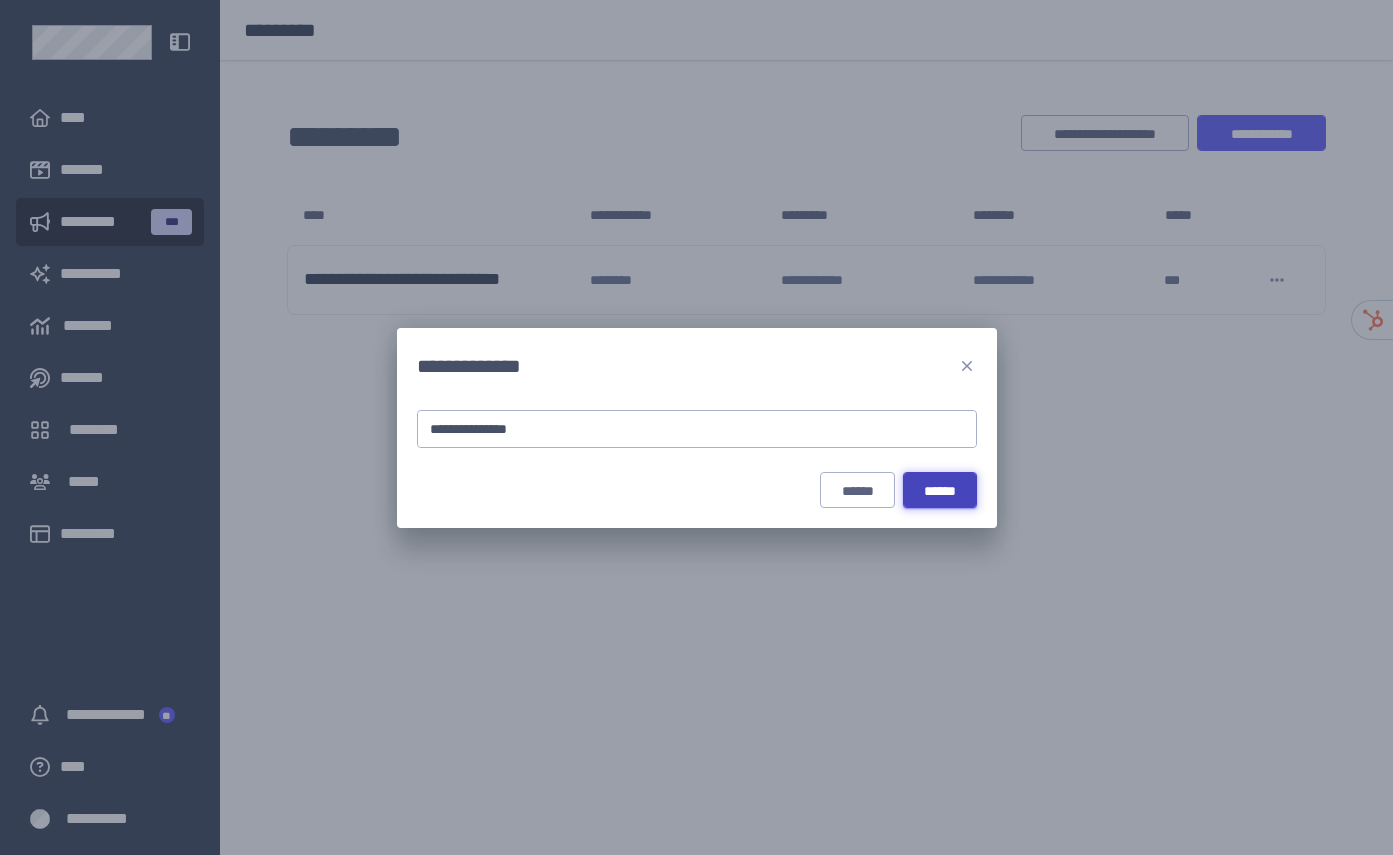 type on "**********" 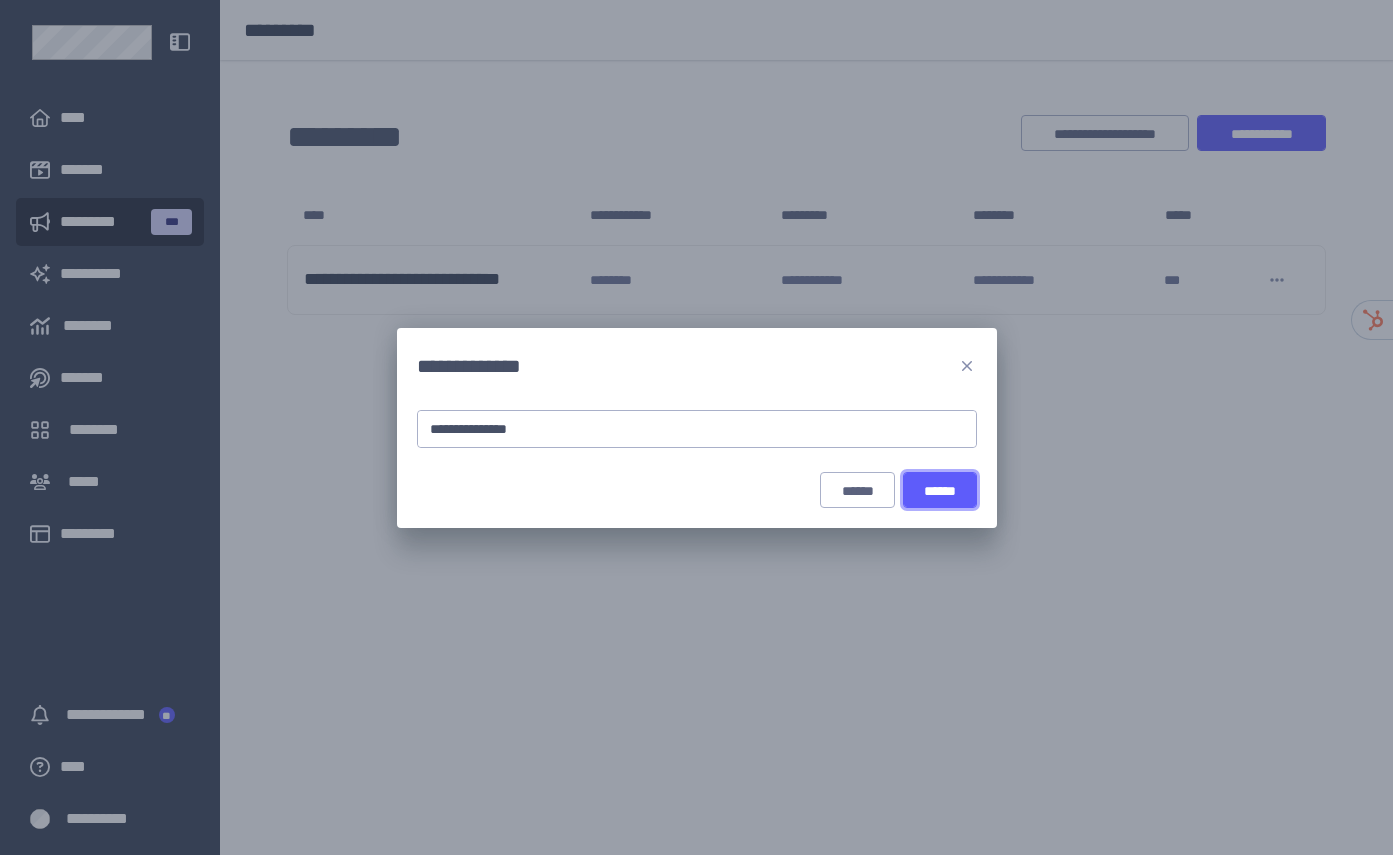 click on "******" at bounding box center (940, 491) 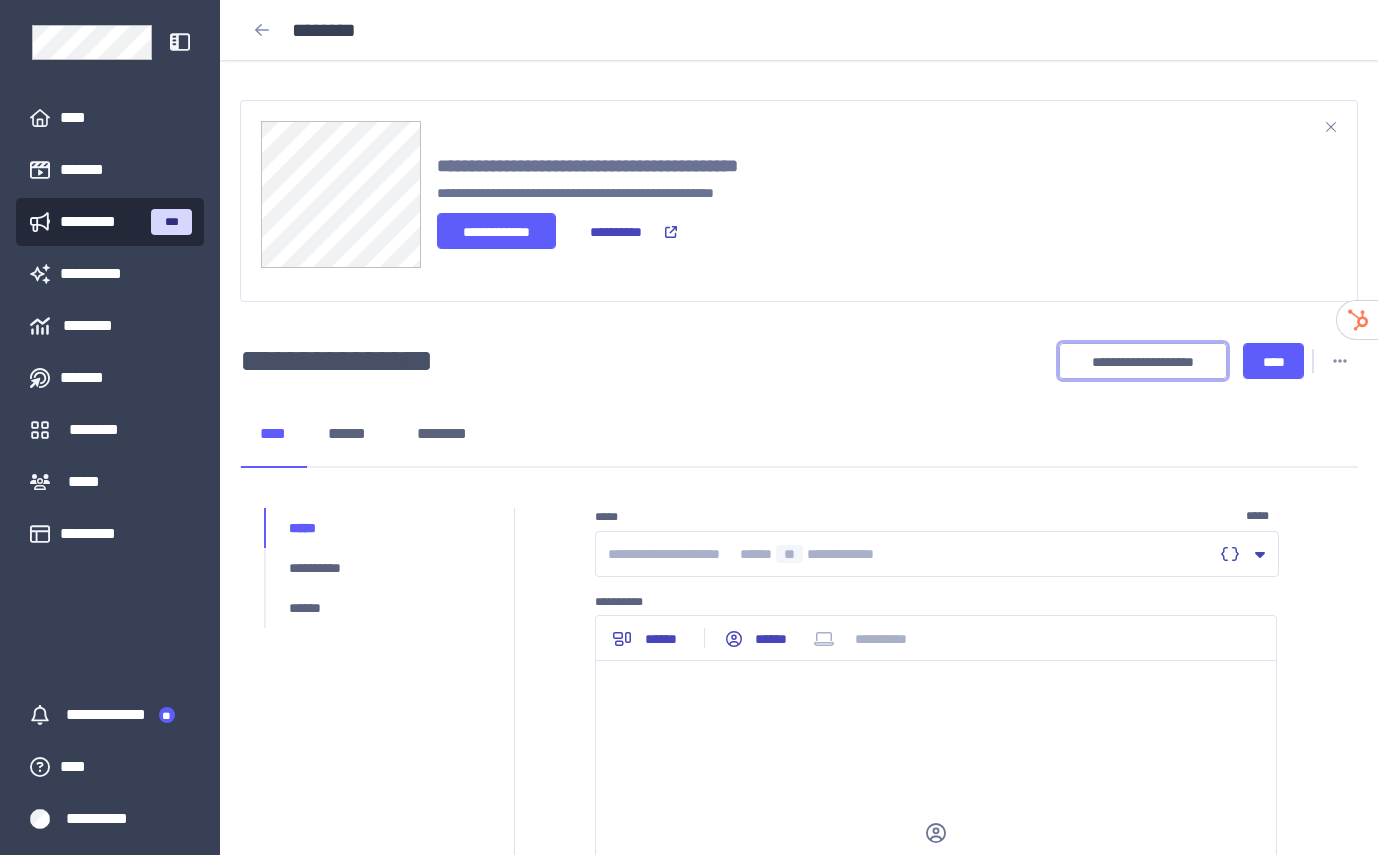 click on "**********" at bounding box center [1143, 362] 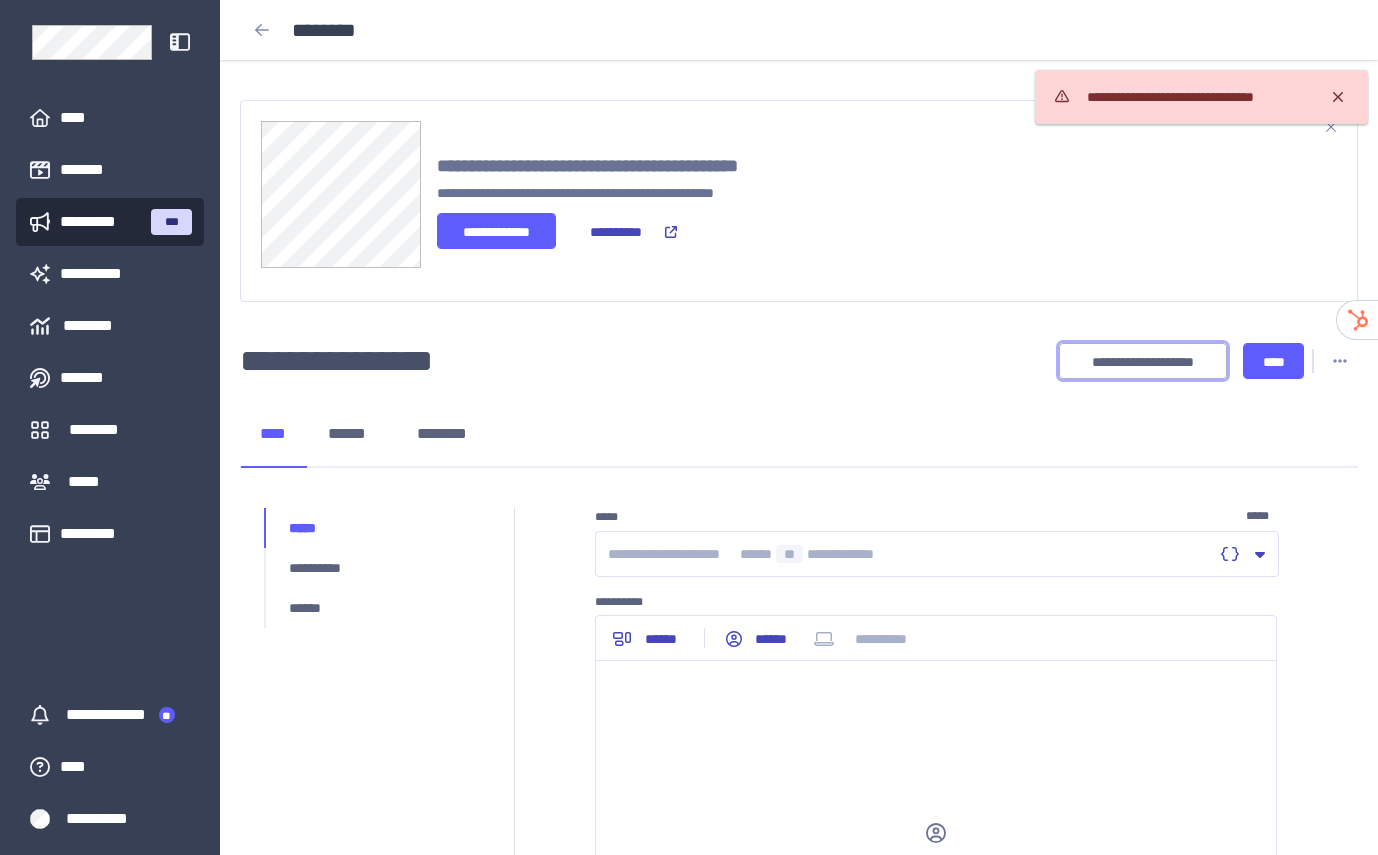 click on "**********" at bounding box center [1143, 362] 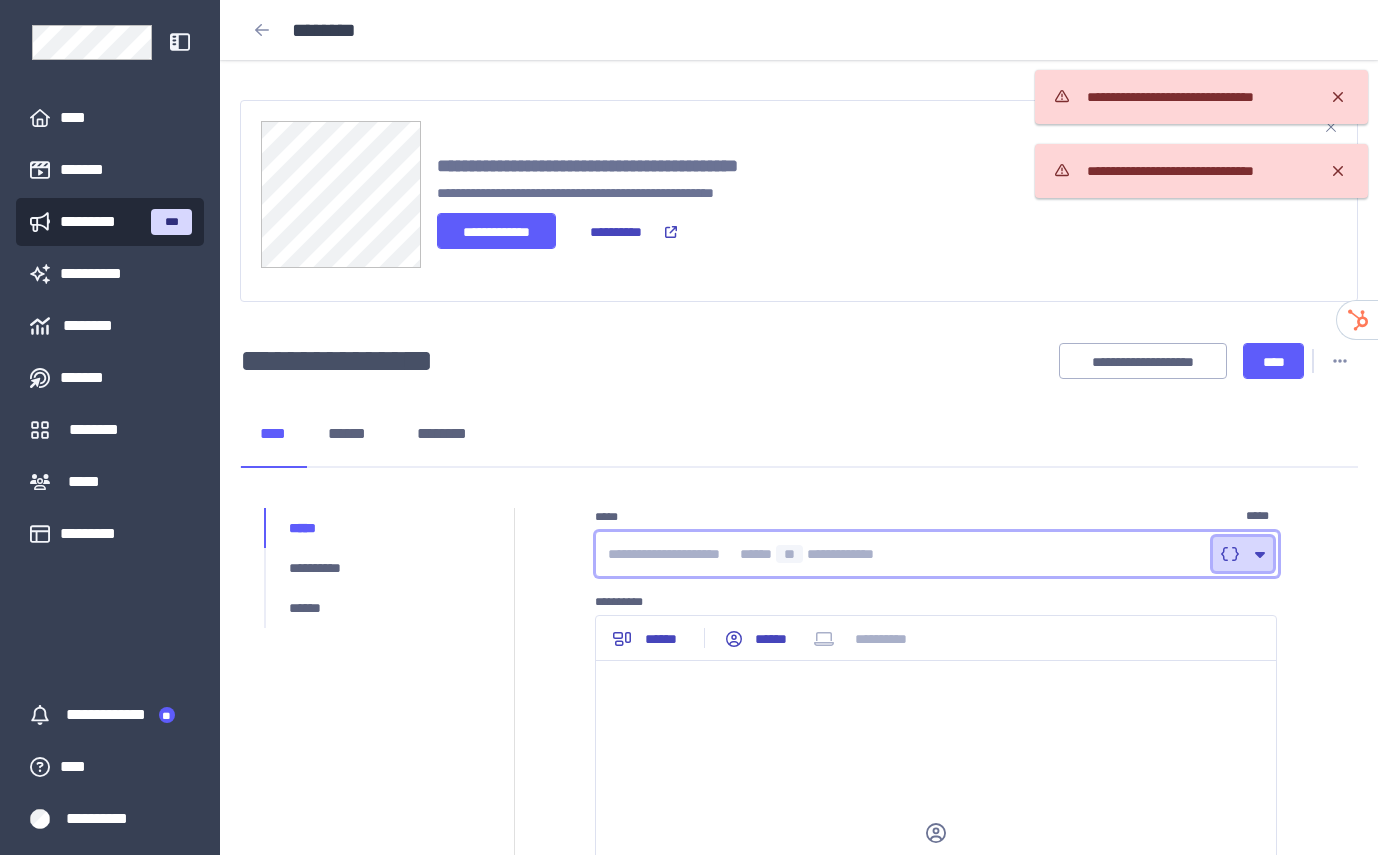 click 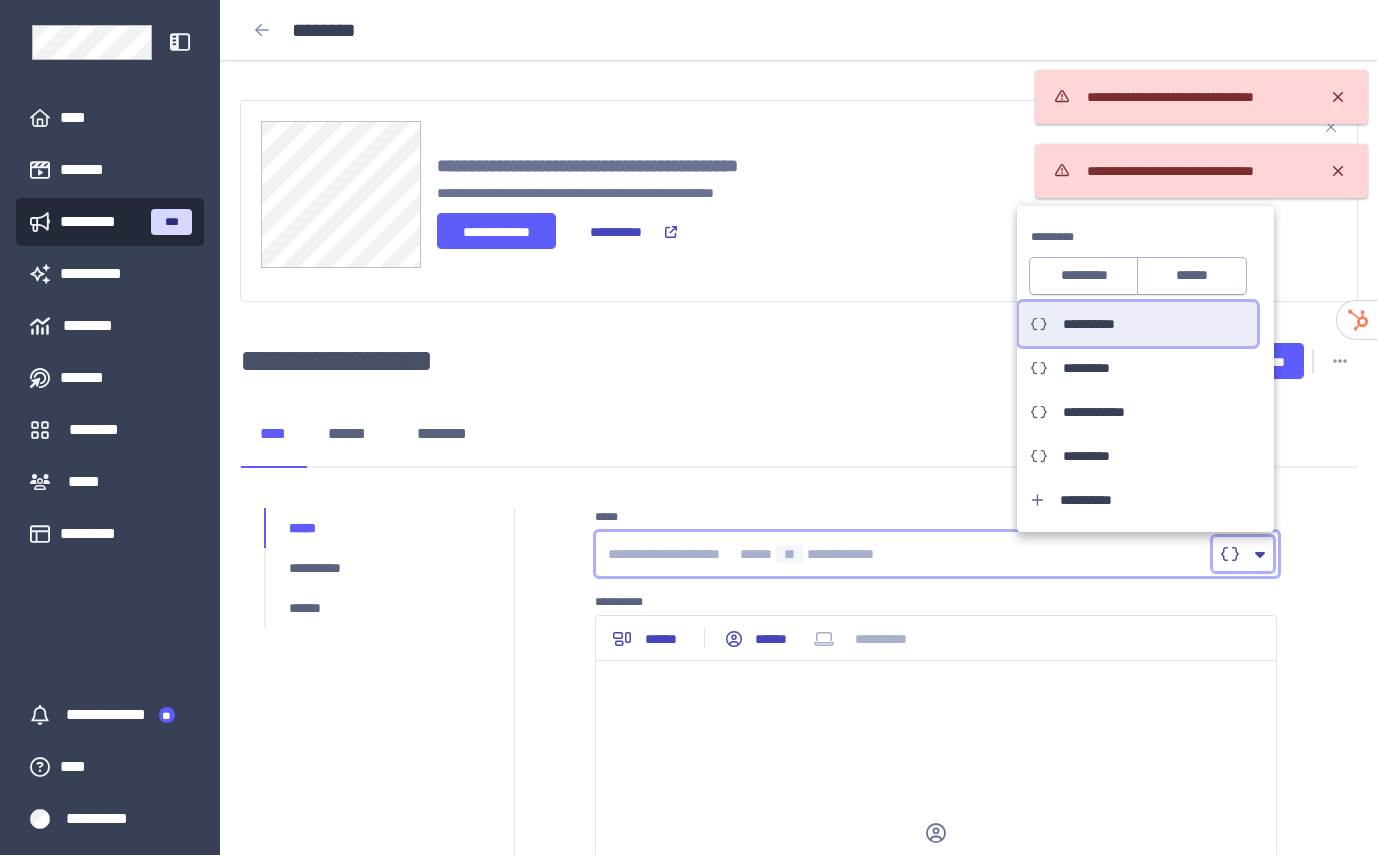 click on "**********" at bounding box center (1138, 324) 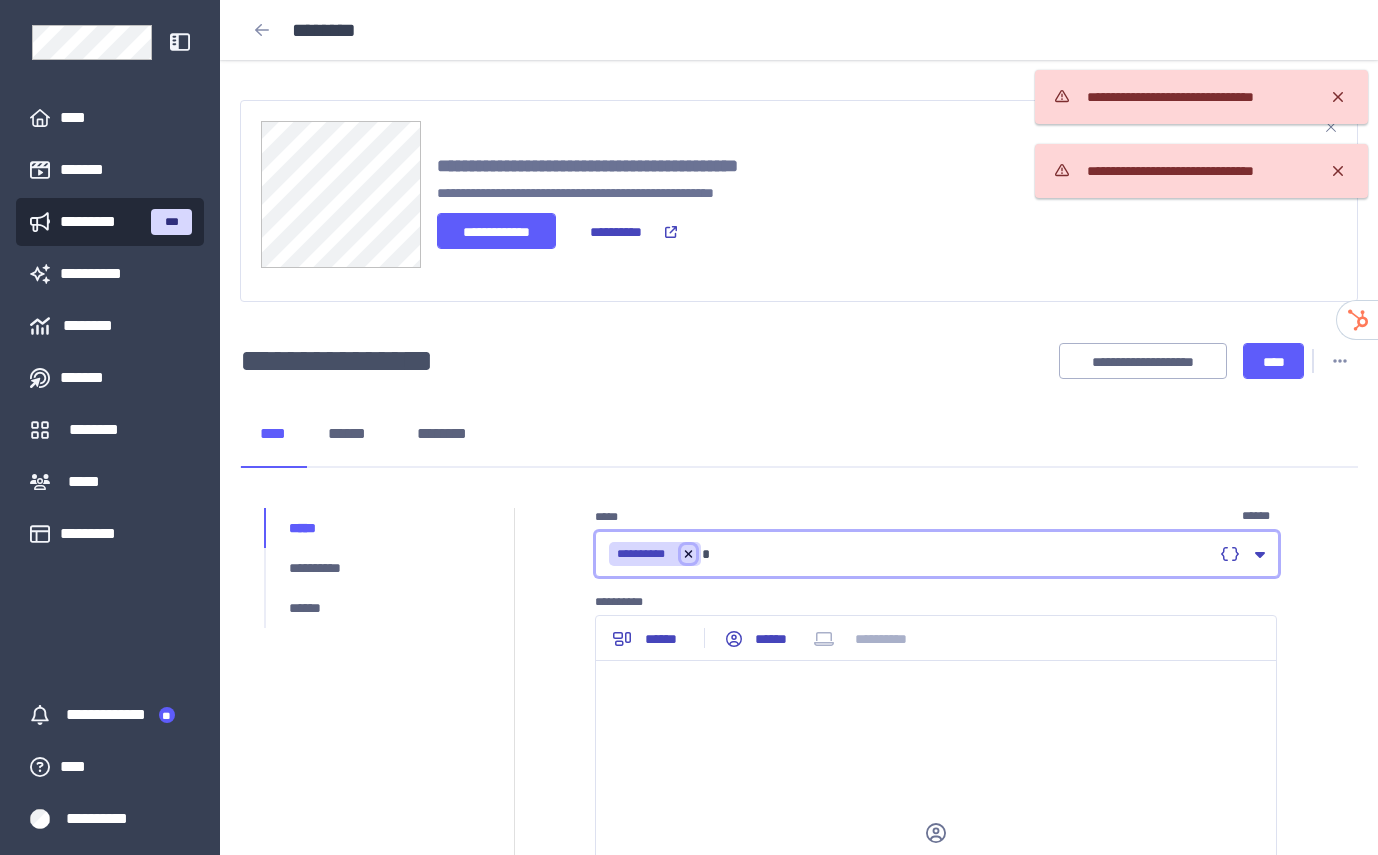 click 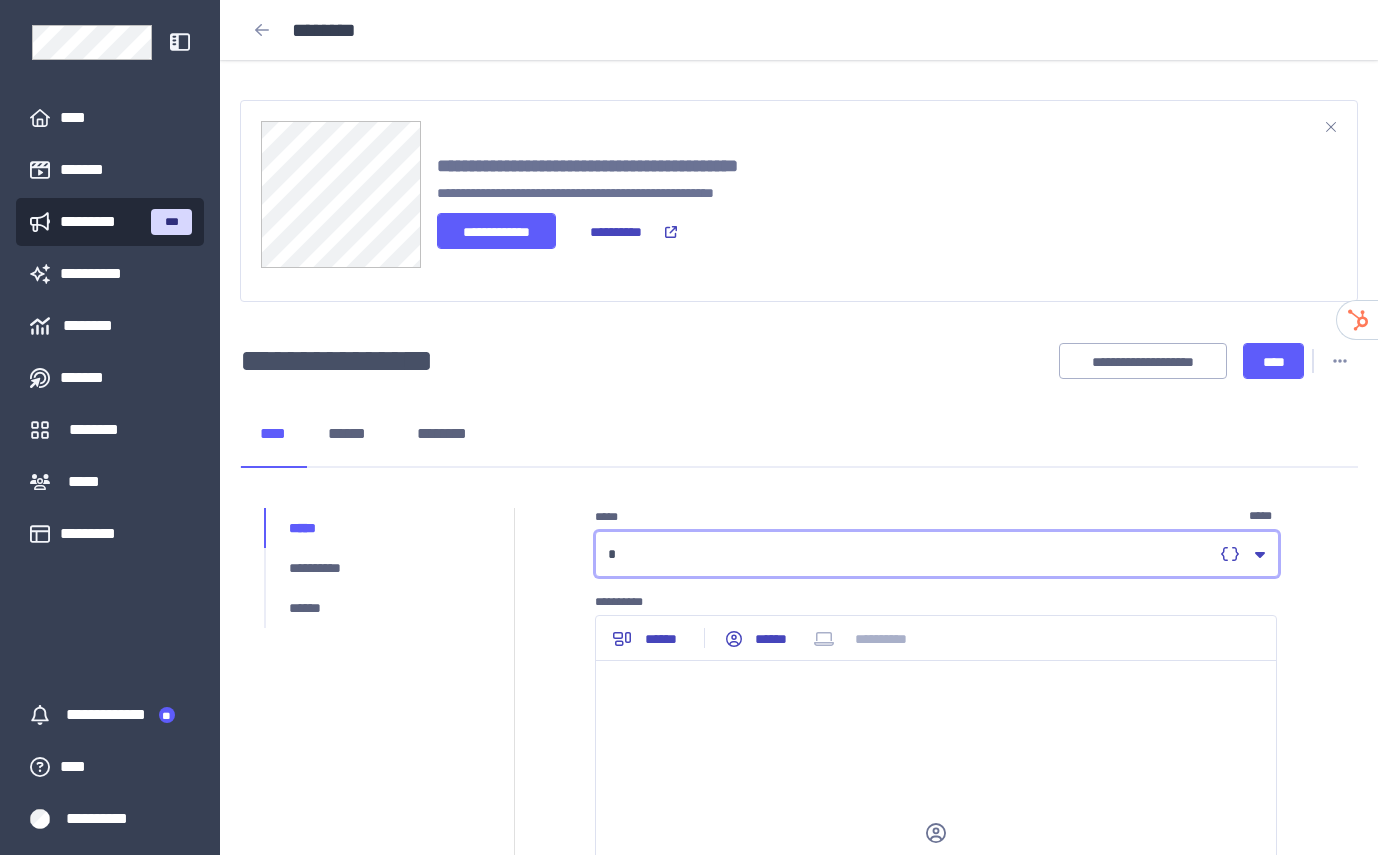 type 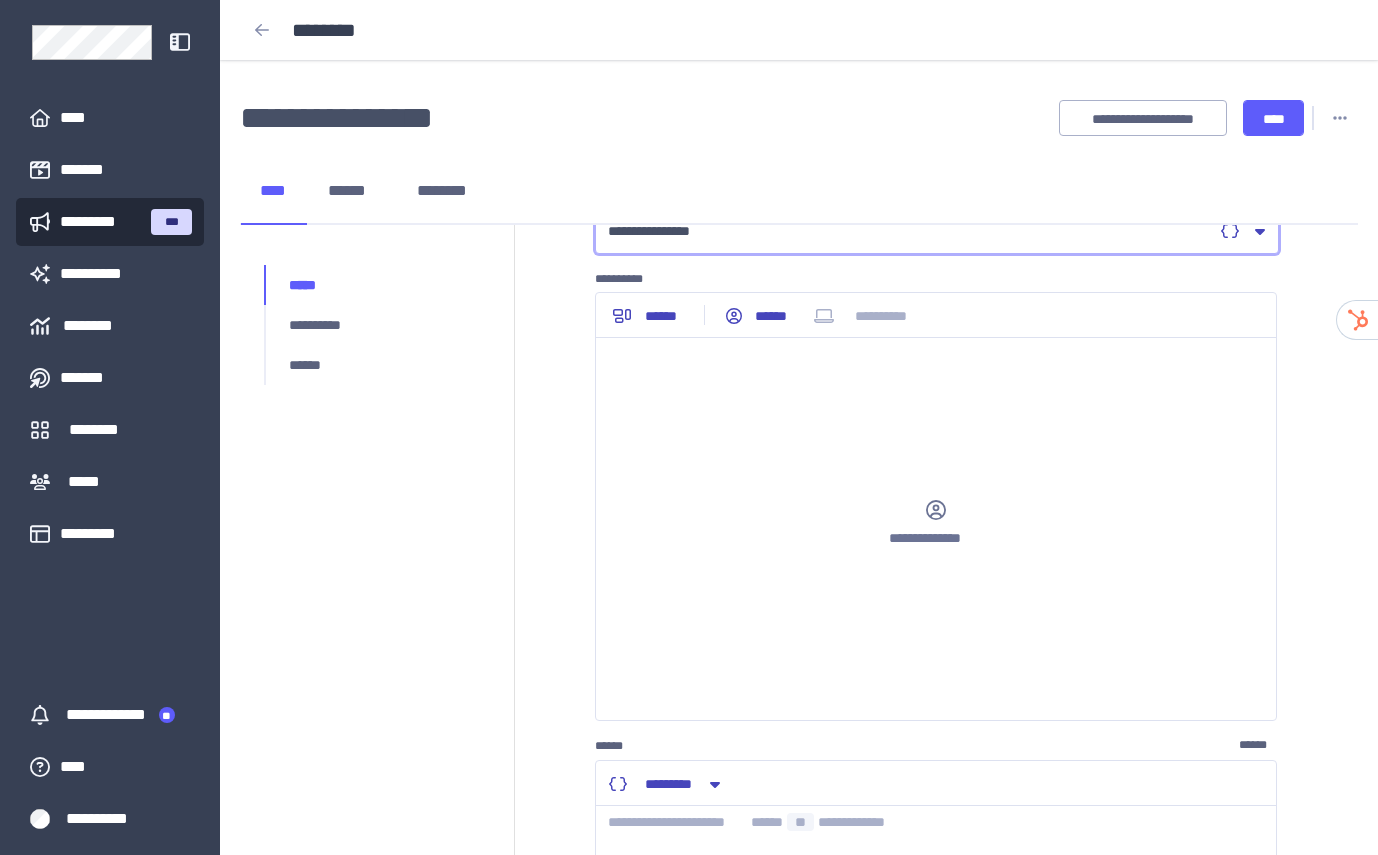 scroll, scrollTop: 376, scrollLeft: 0, axis: vertical 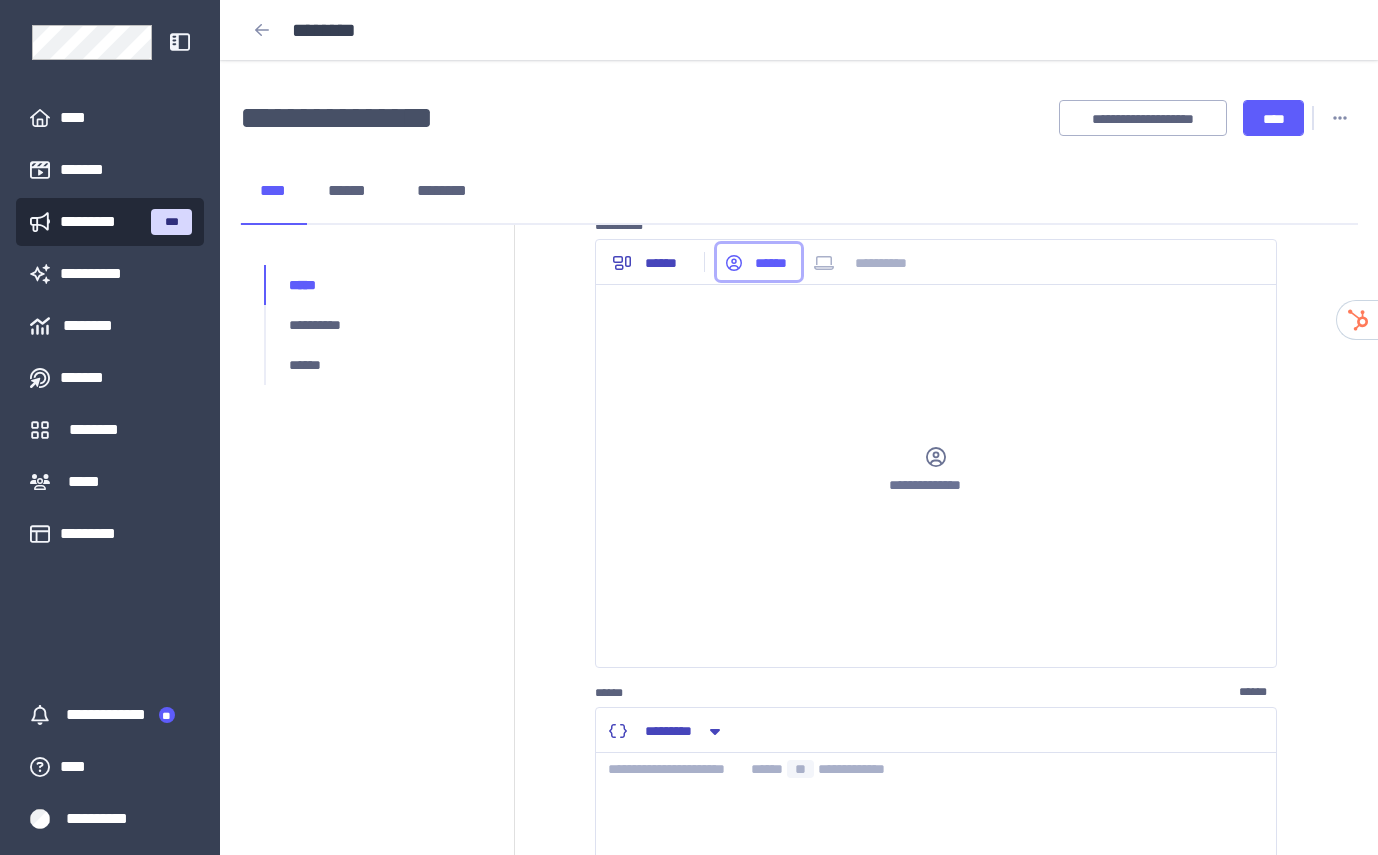 click on "******" at bounding box center (771, 263) 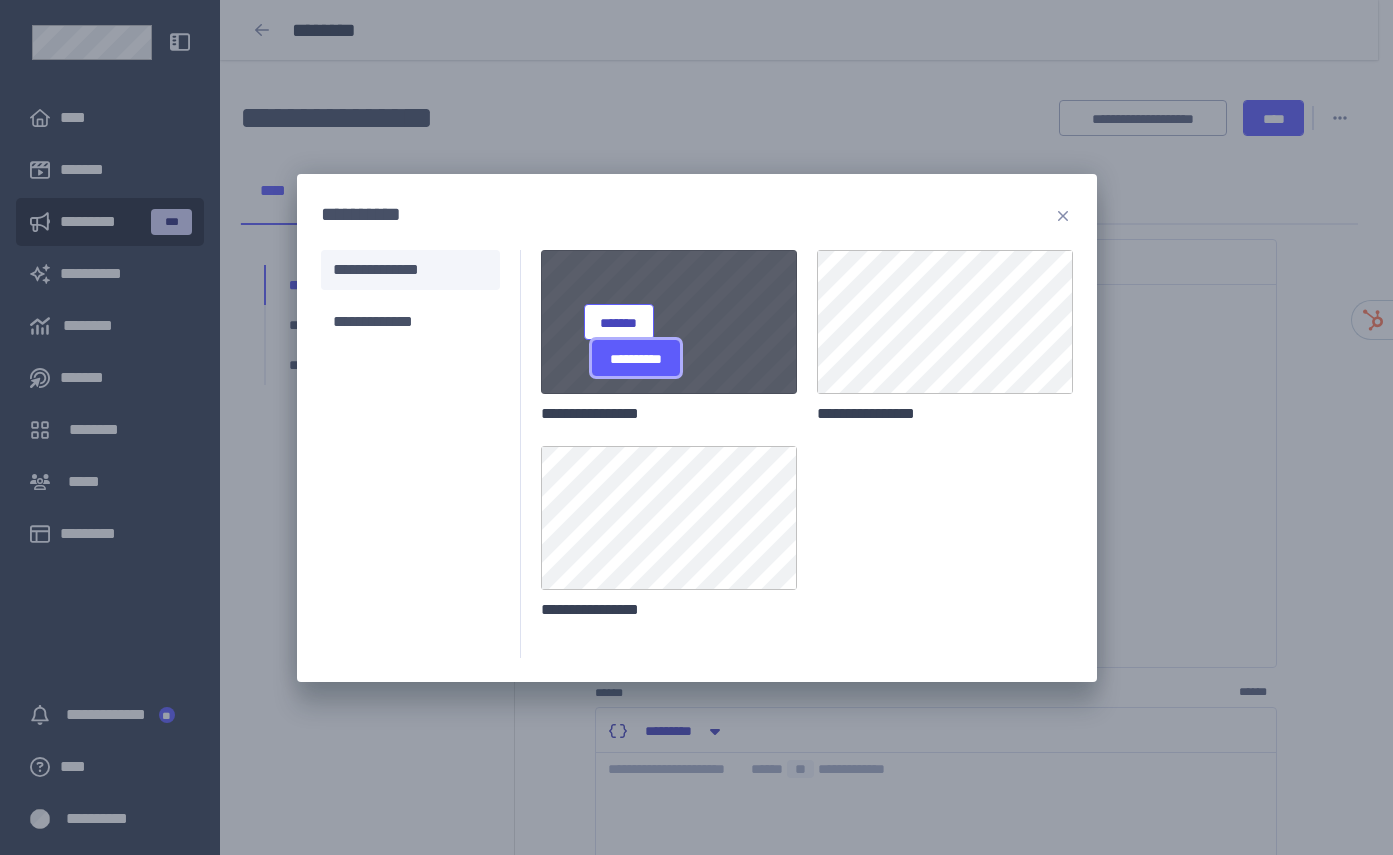 click on "**********" at bounding box center [635, 359] 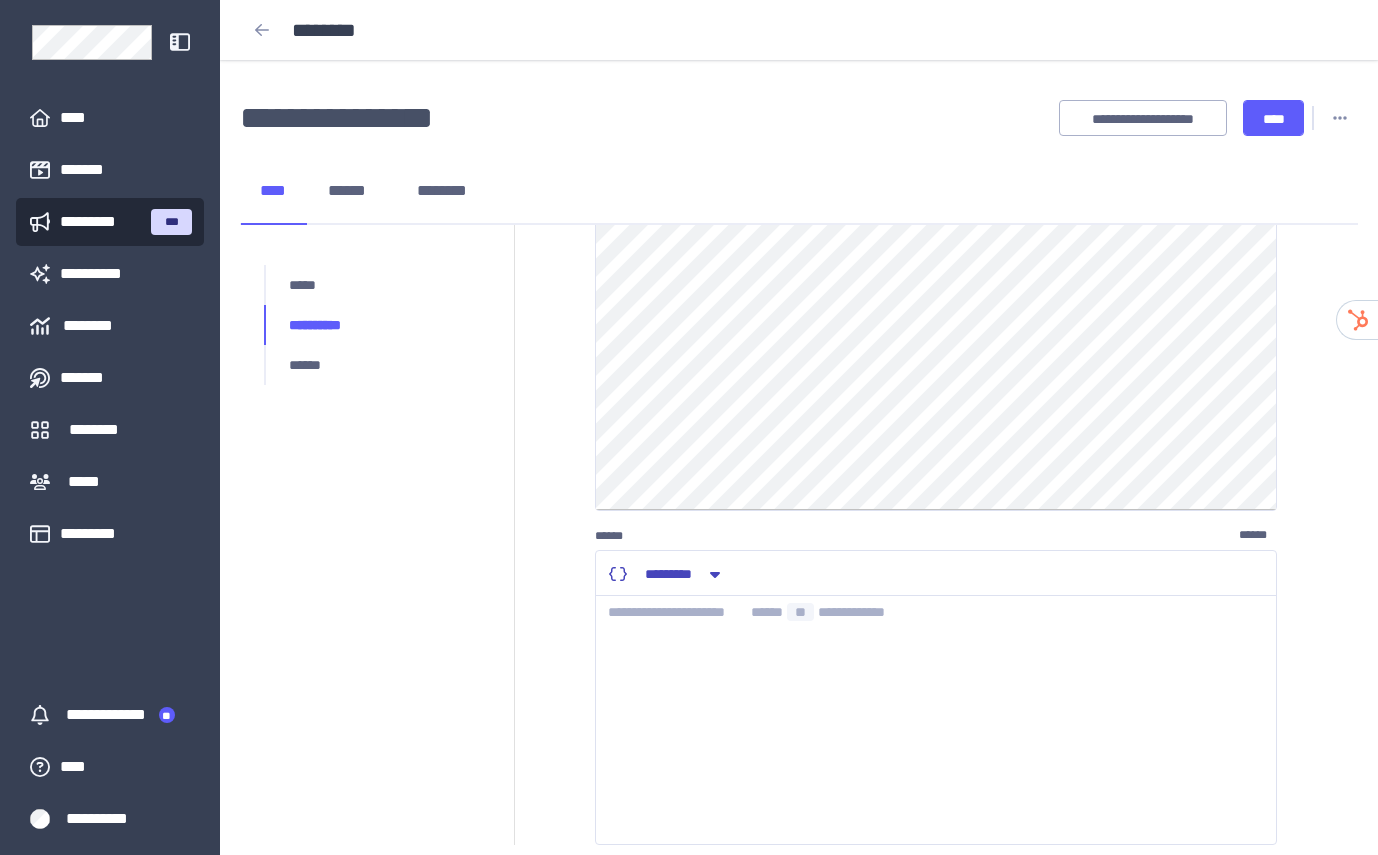 scroll, scrollTop: 563, scrollLeft: 0, axis: vertical 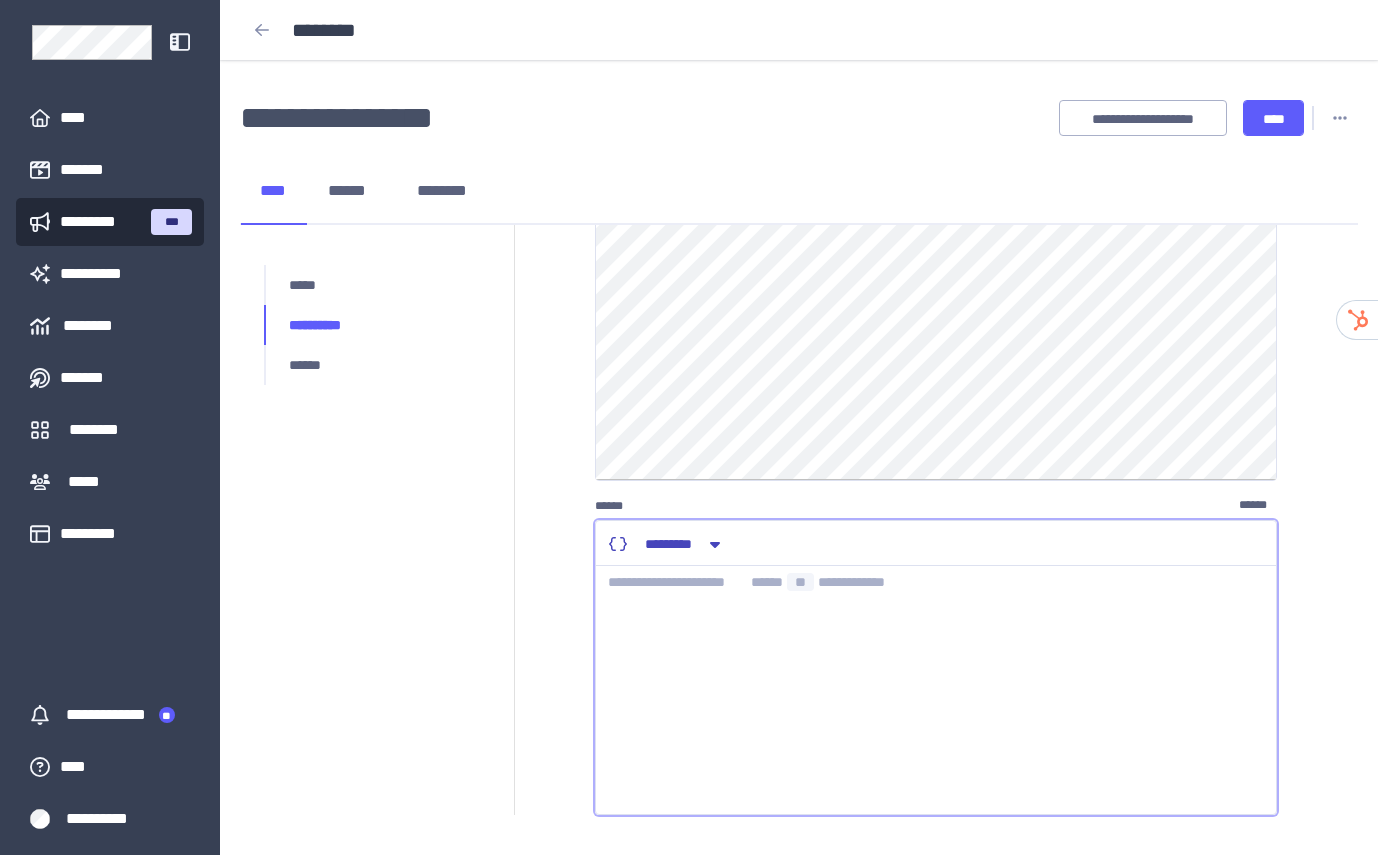 click at bounding box center [936, 690] 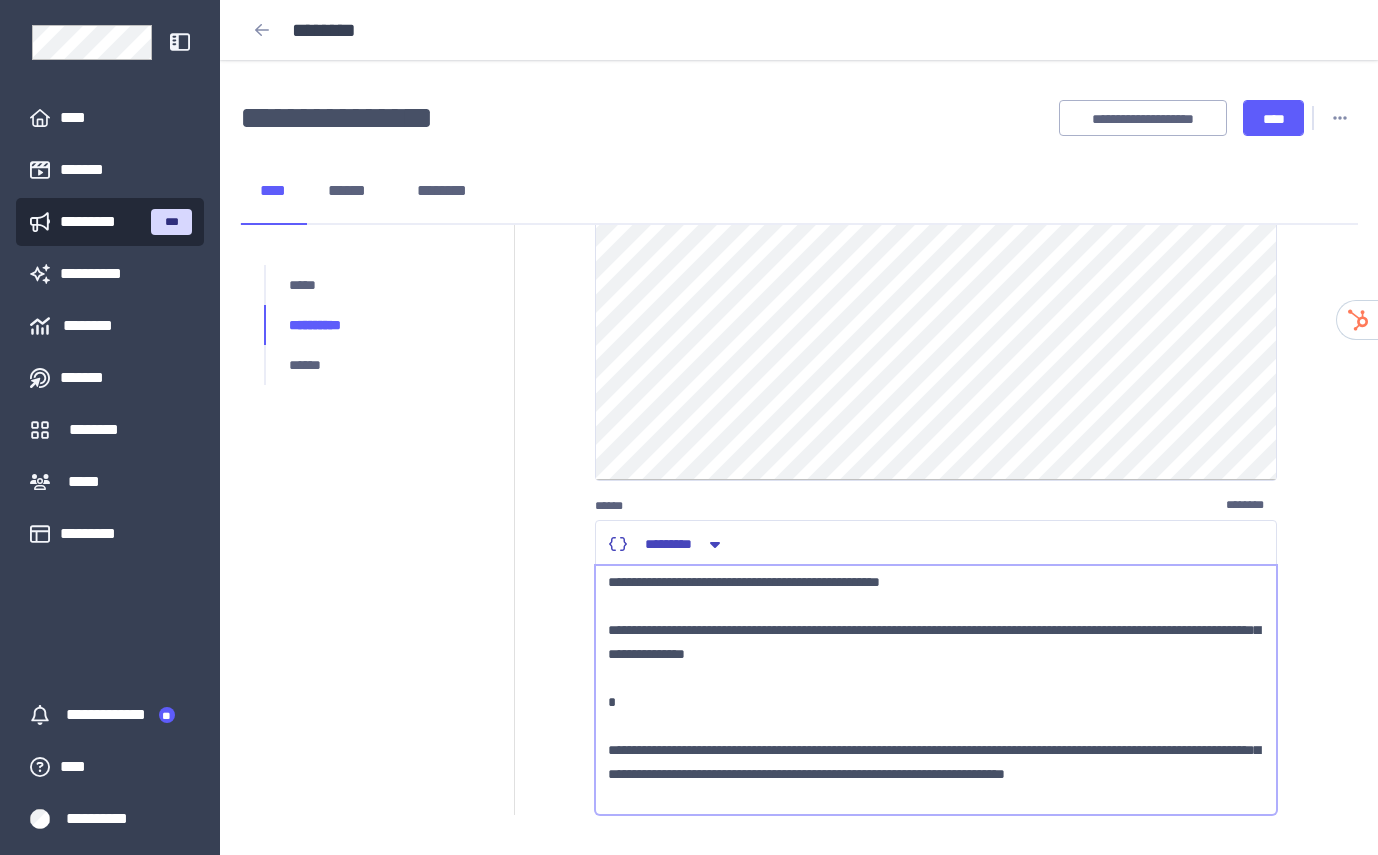 click on "**********" at bounding box center [936, 690] 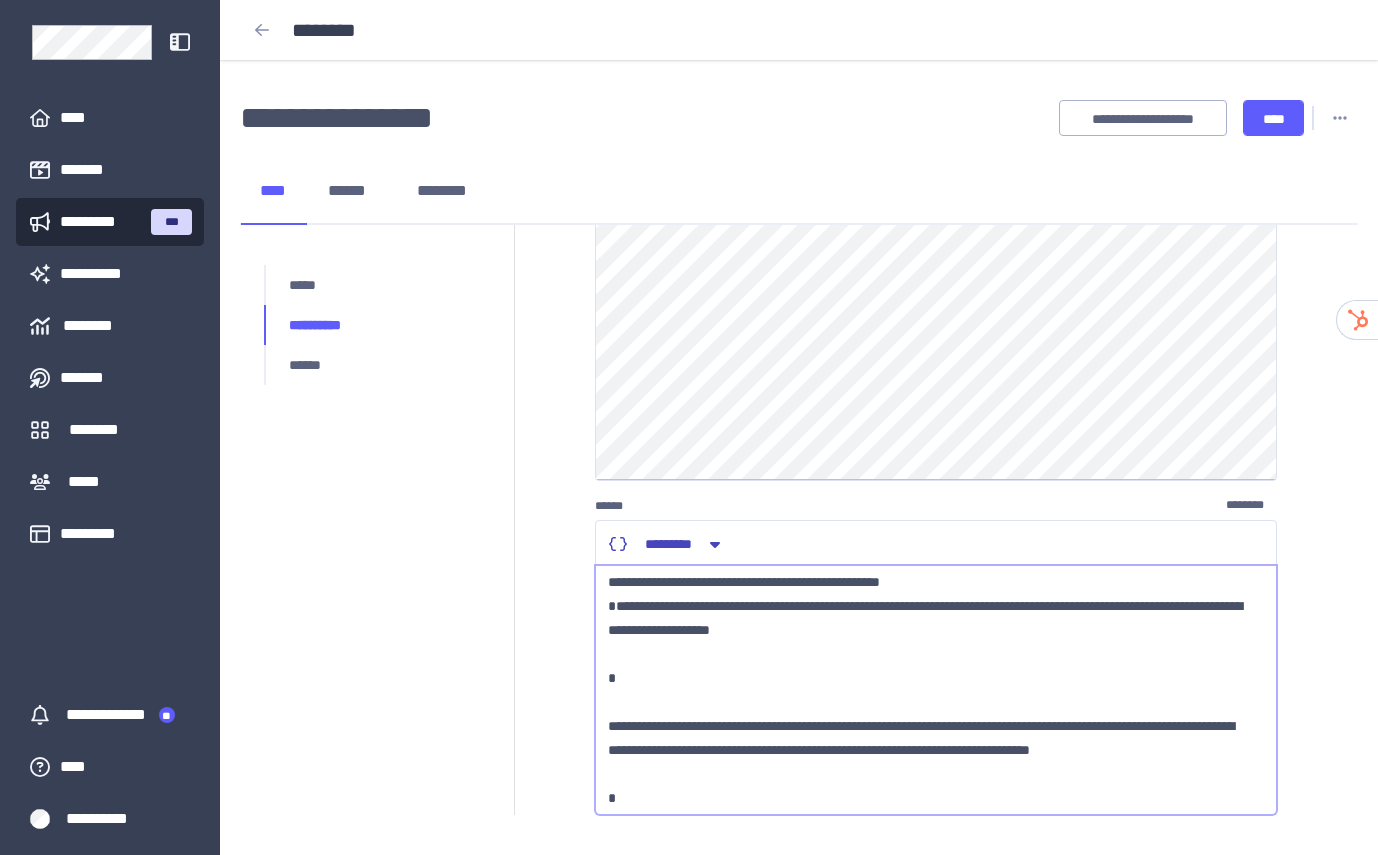 drag, startPoint x: 624, startPoint y: 585, endPoint x: 721, endPoint y: 590, distance: 97.128784 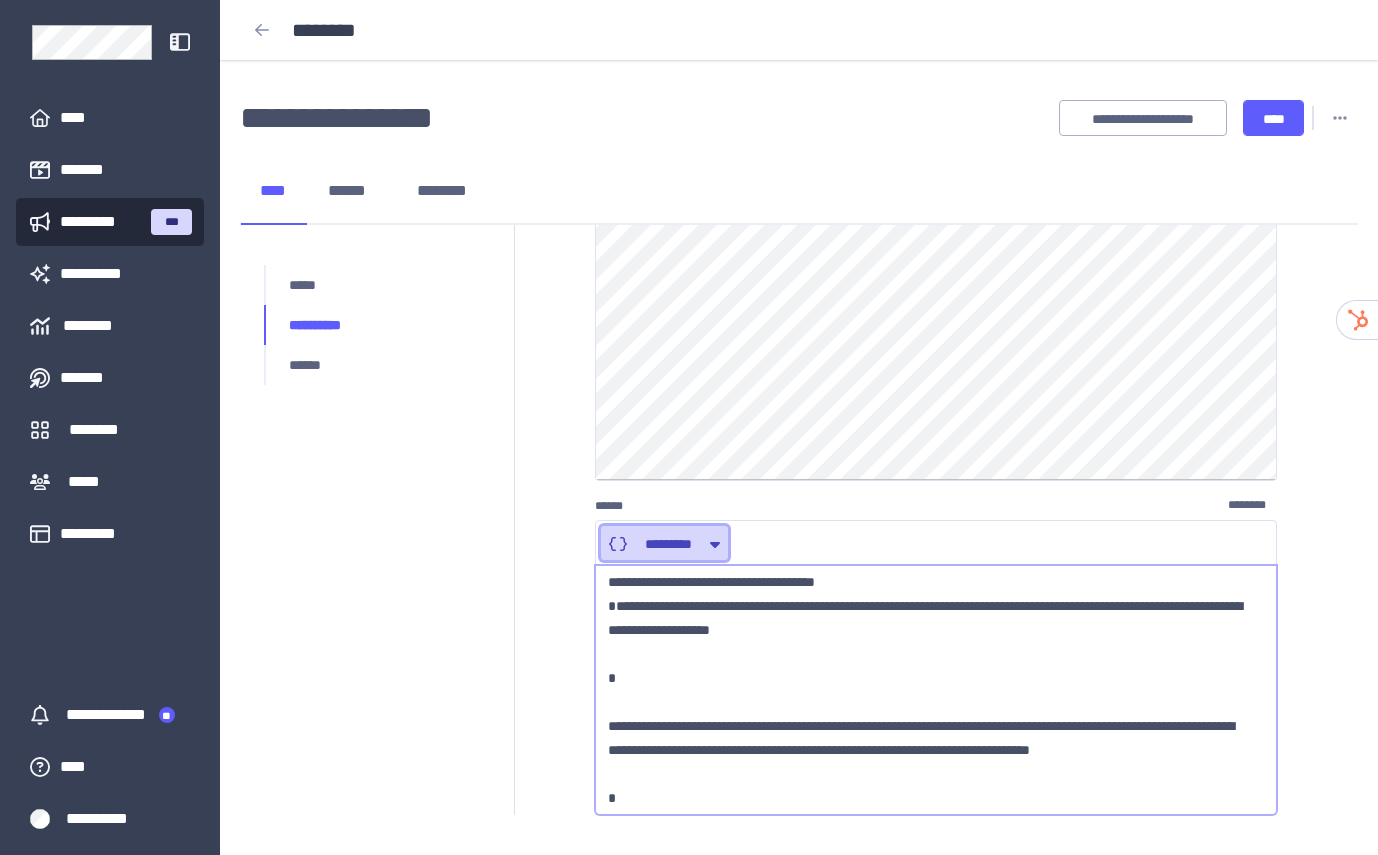 click 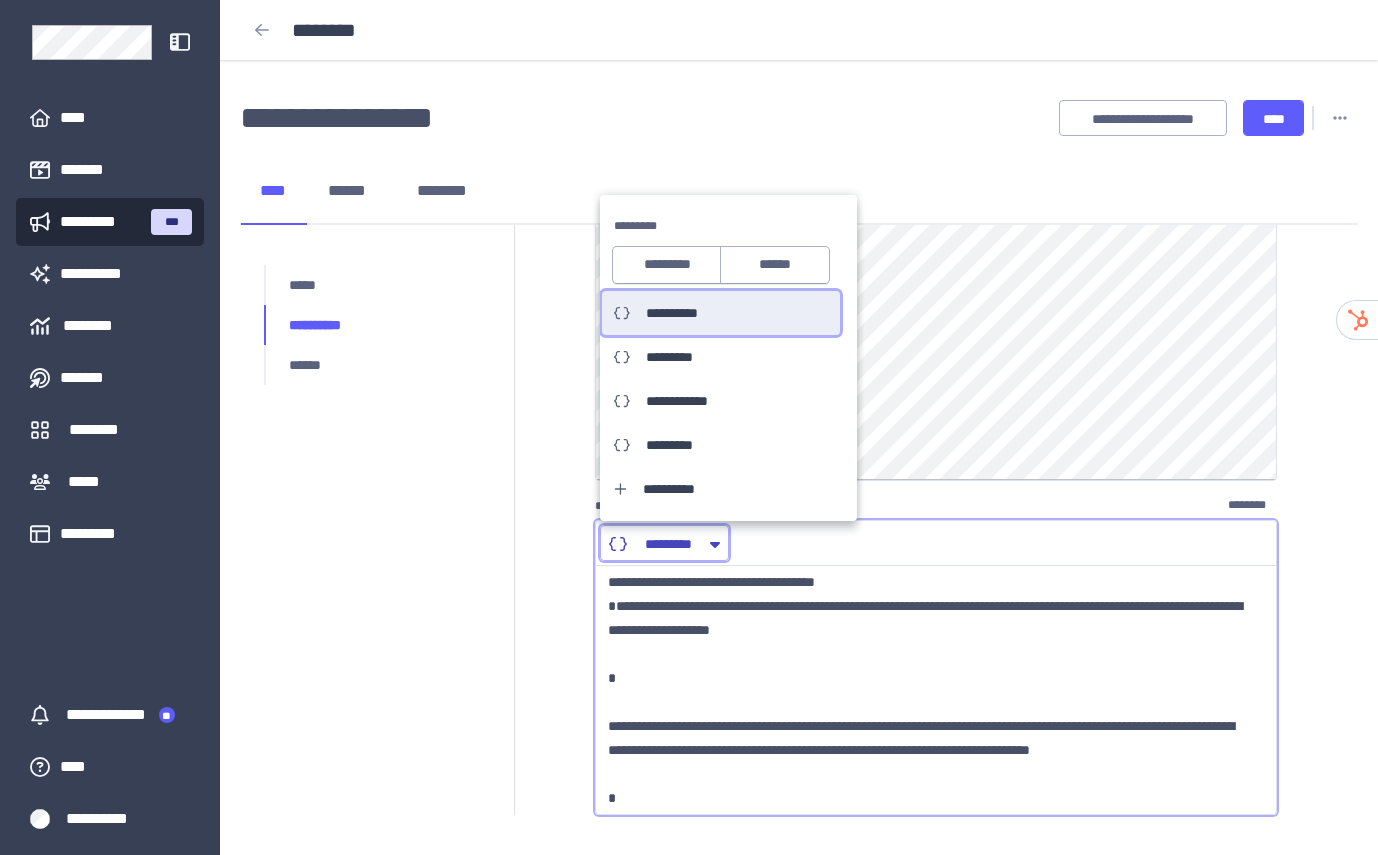 click on "**********" at bounding box center (681, 313) 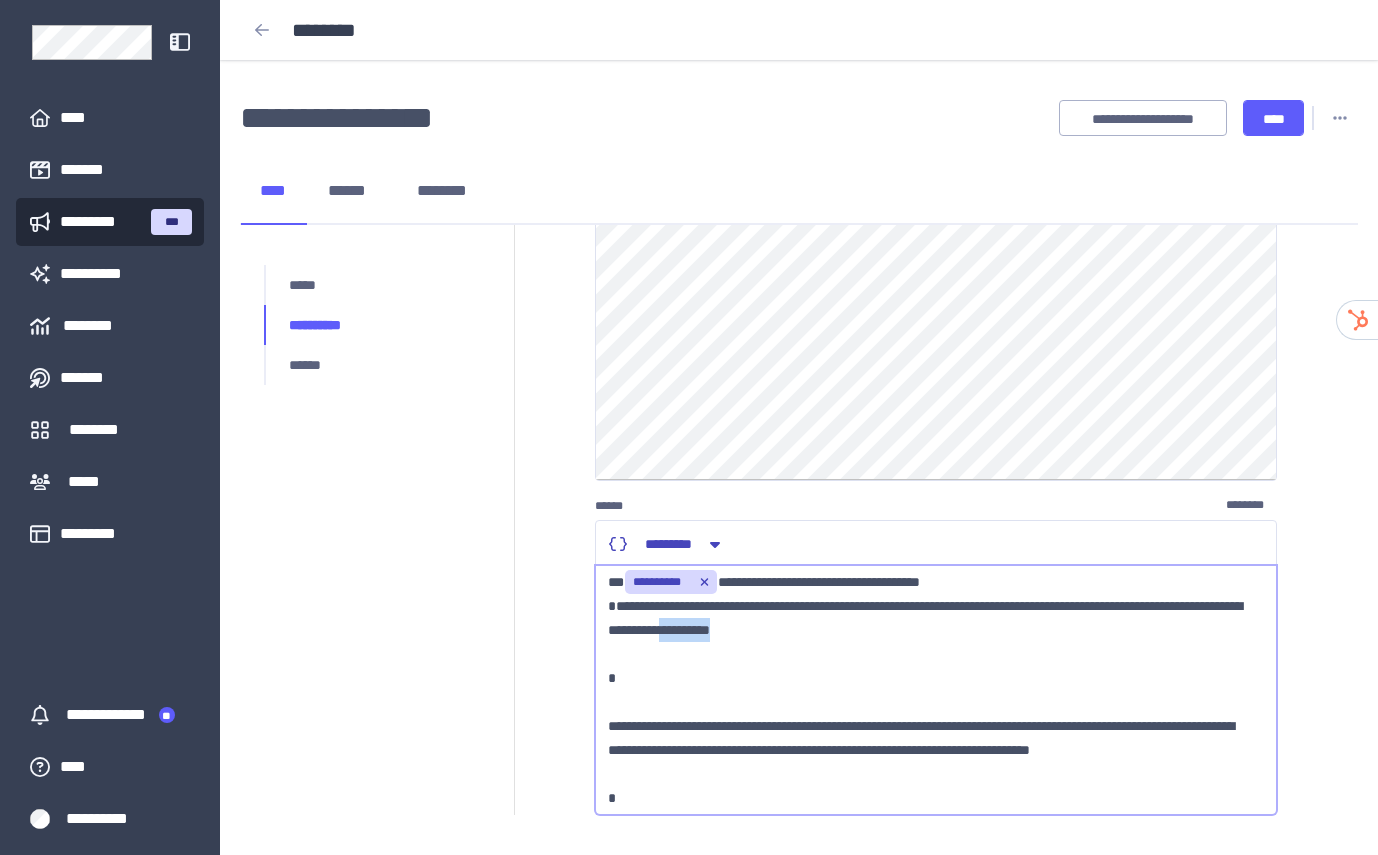 drag, startPoint x: 835, startPoint y: 652, endPoint x: 1018, endPoint y: 658, distance: 183.09833 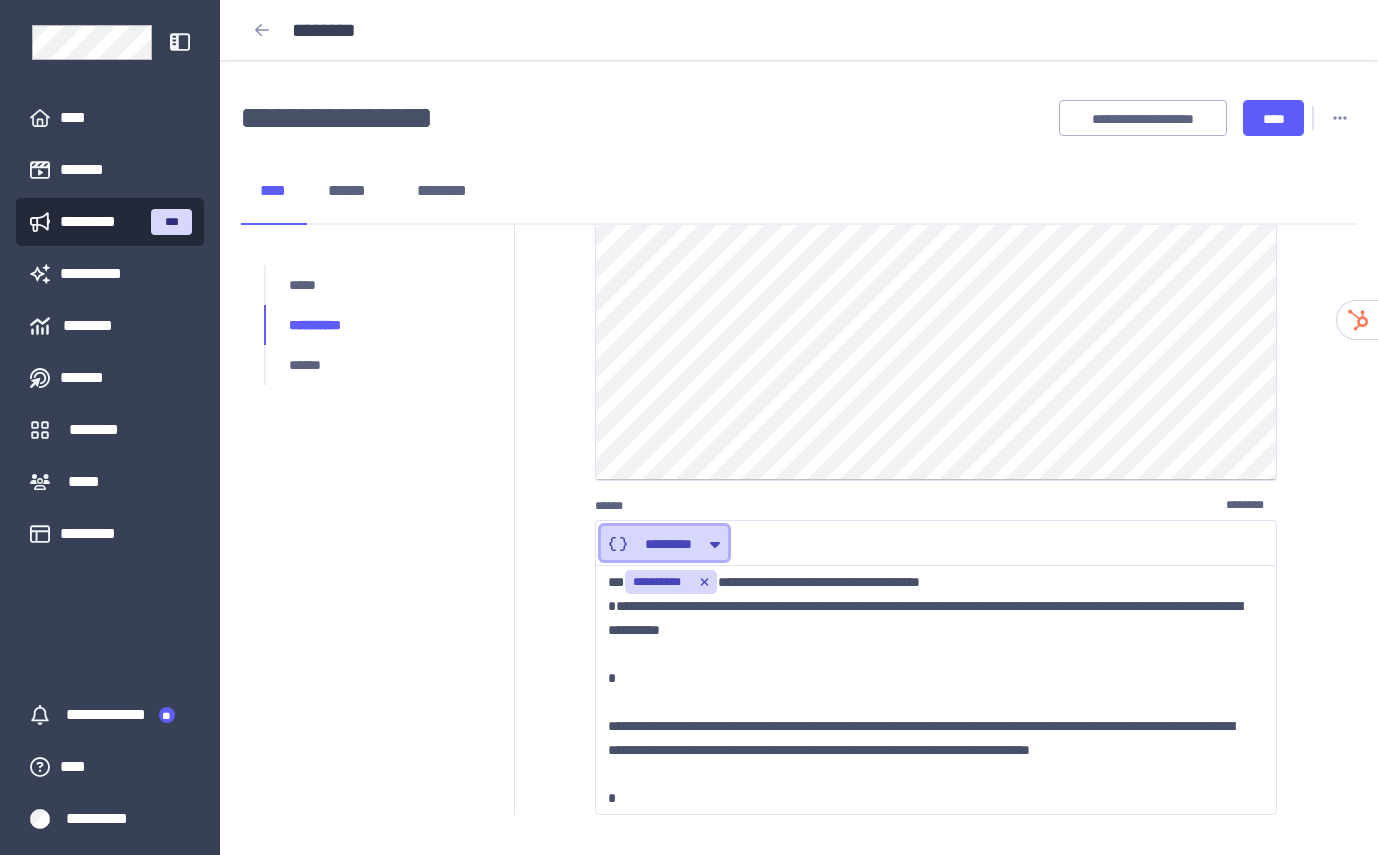 click 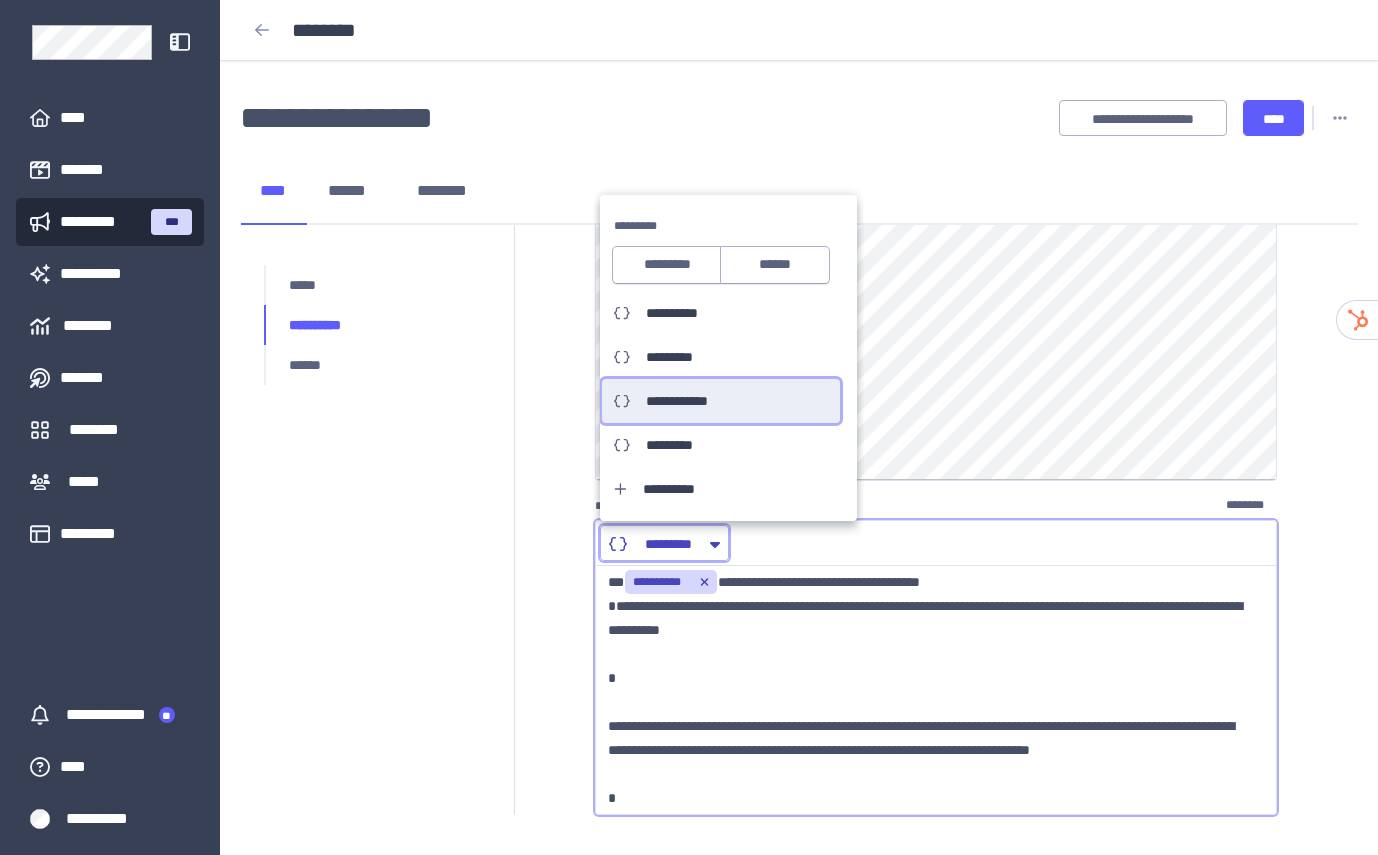 click on "**********" at bounding box center (698, 401) 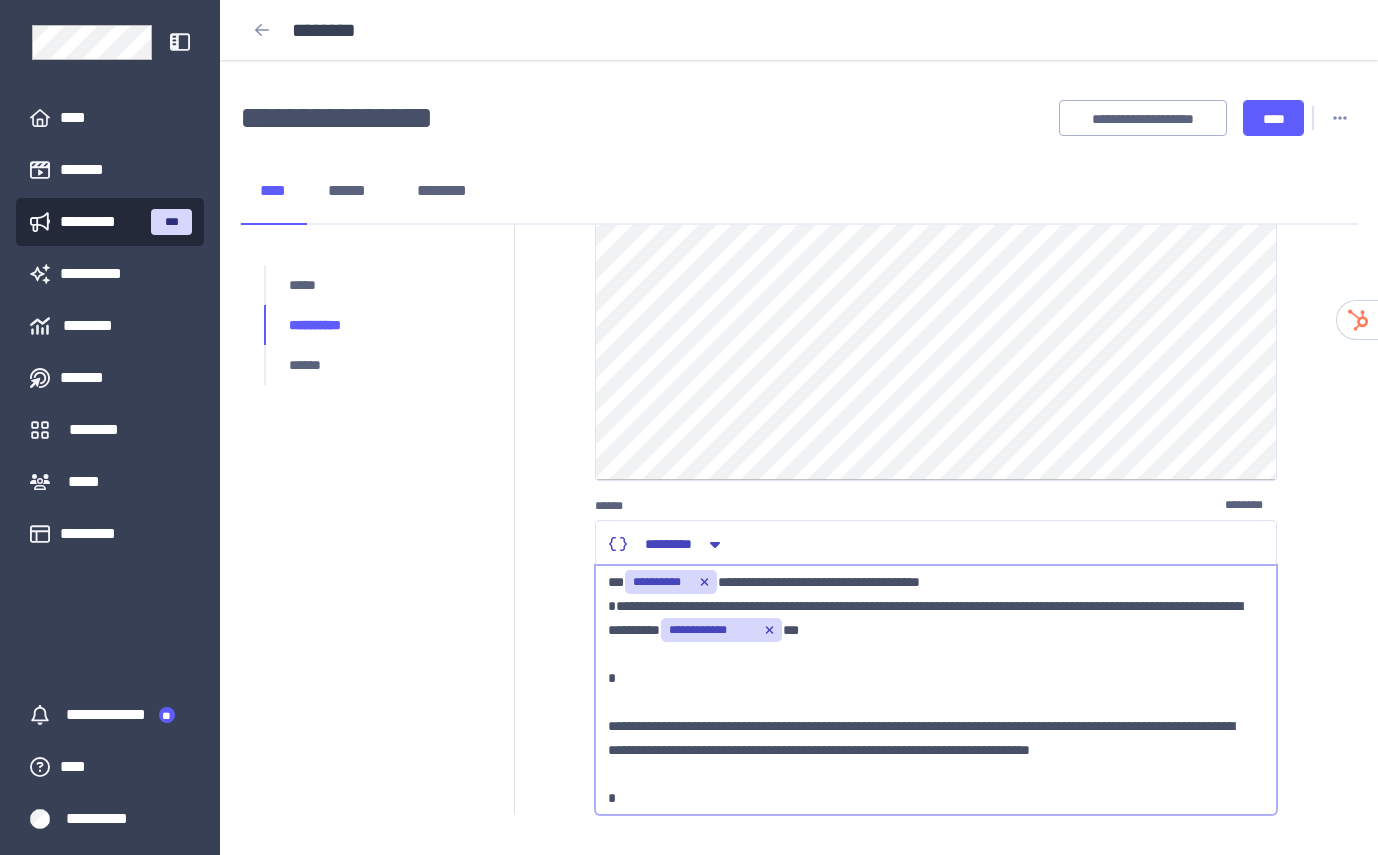 click on "**********" at bounding box center (928, 858) 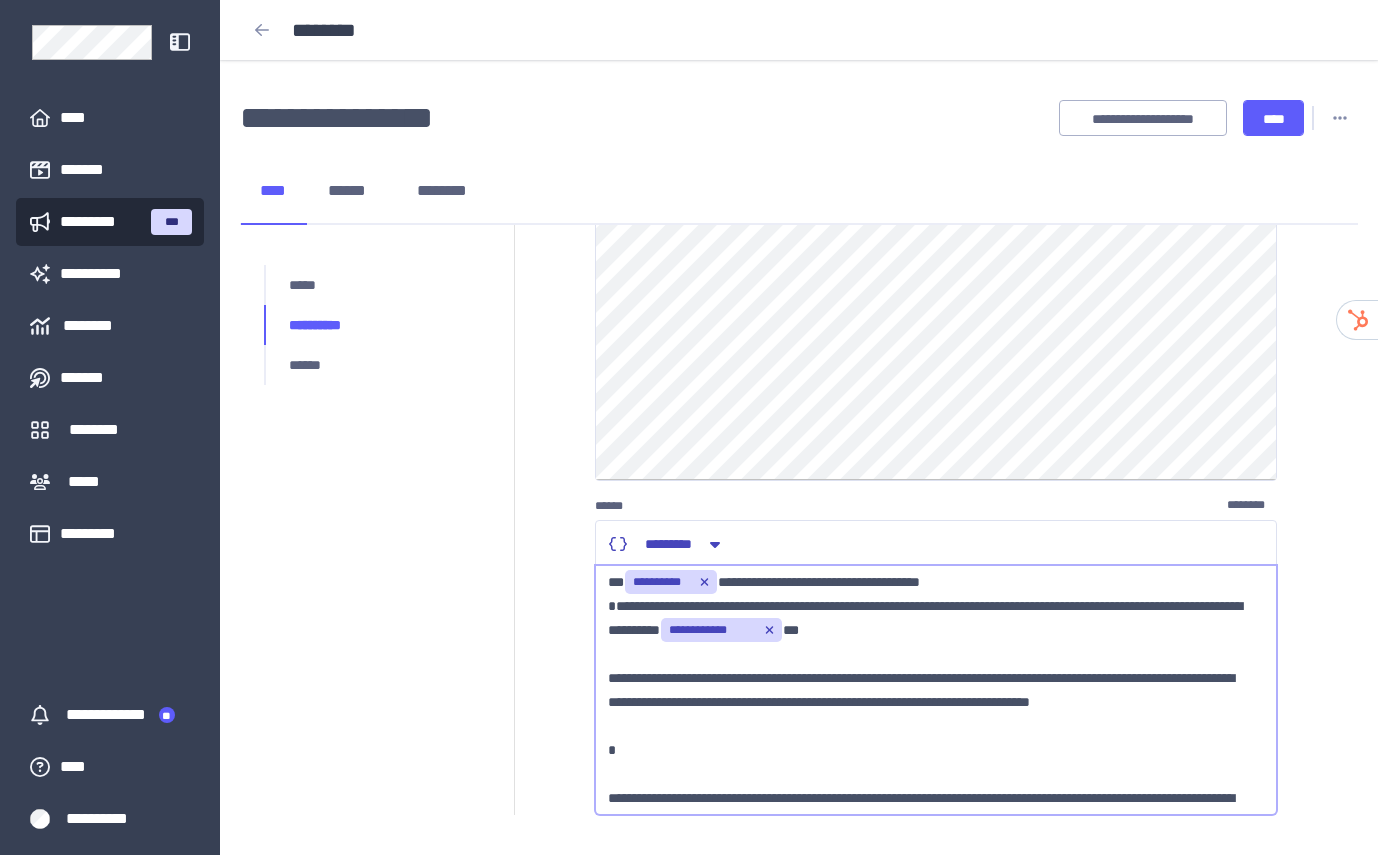 click on "**********" at bounding box center [928, 834] 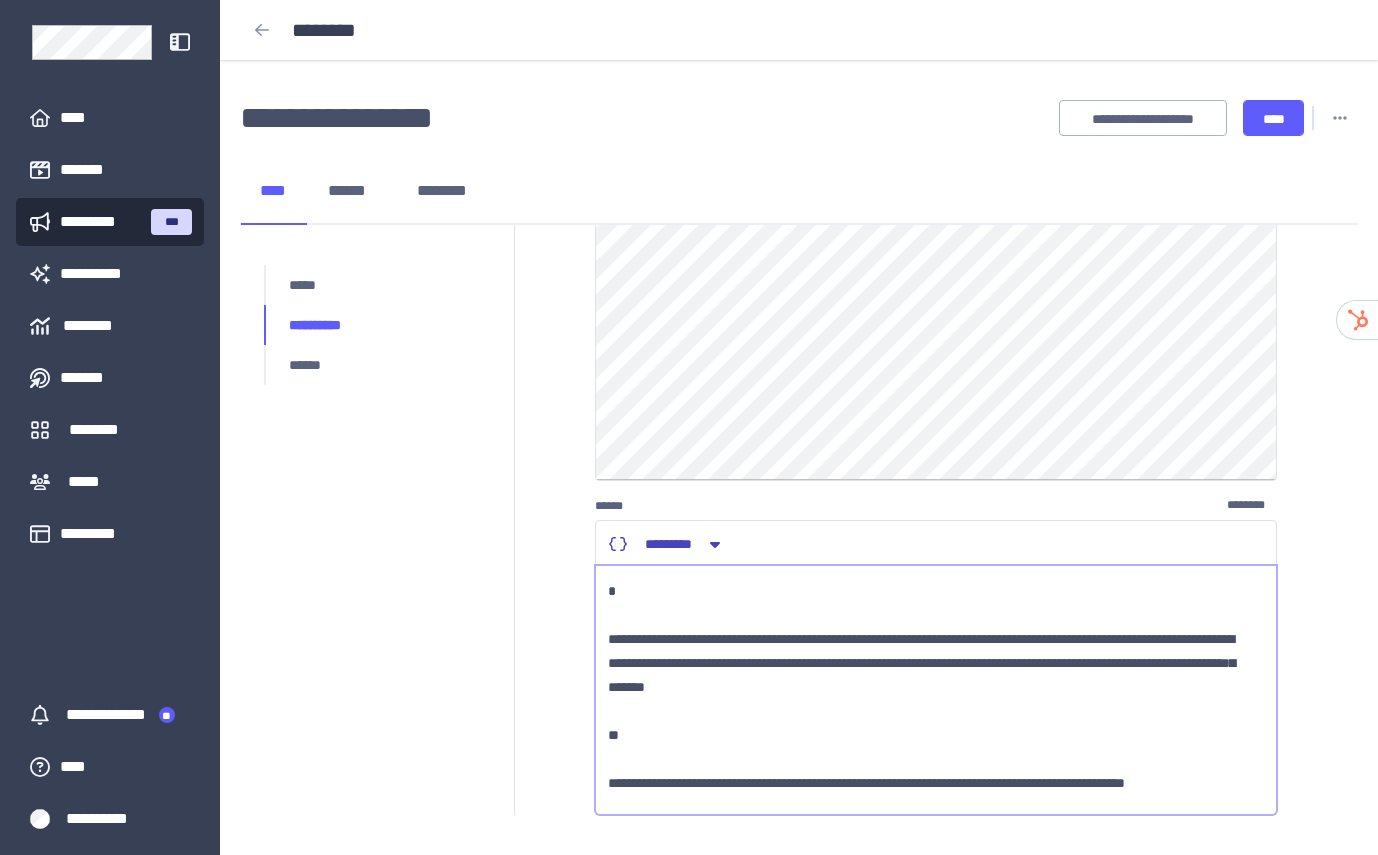 scroll, scrollTop: 118, scrollLeft: 0, axis: vertical 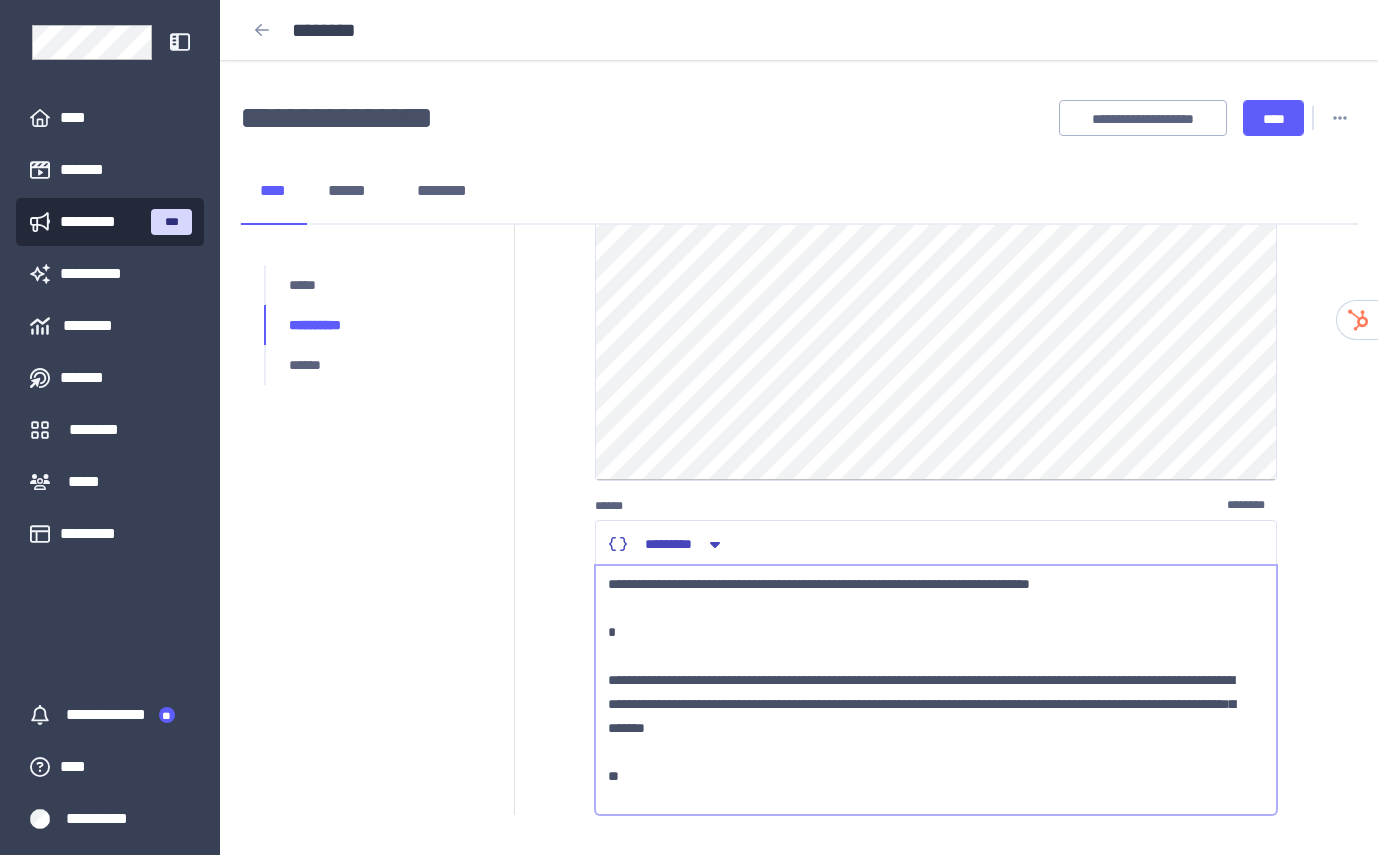 click on "**********" at bounding box center [928, 716] 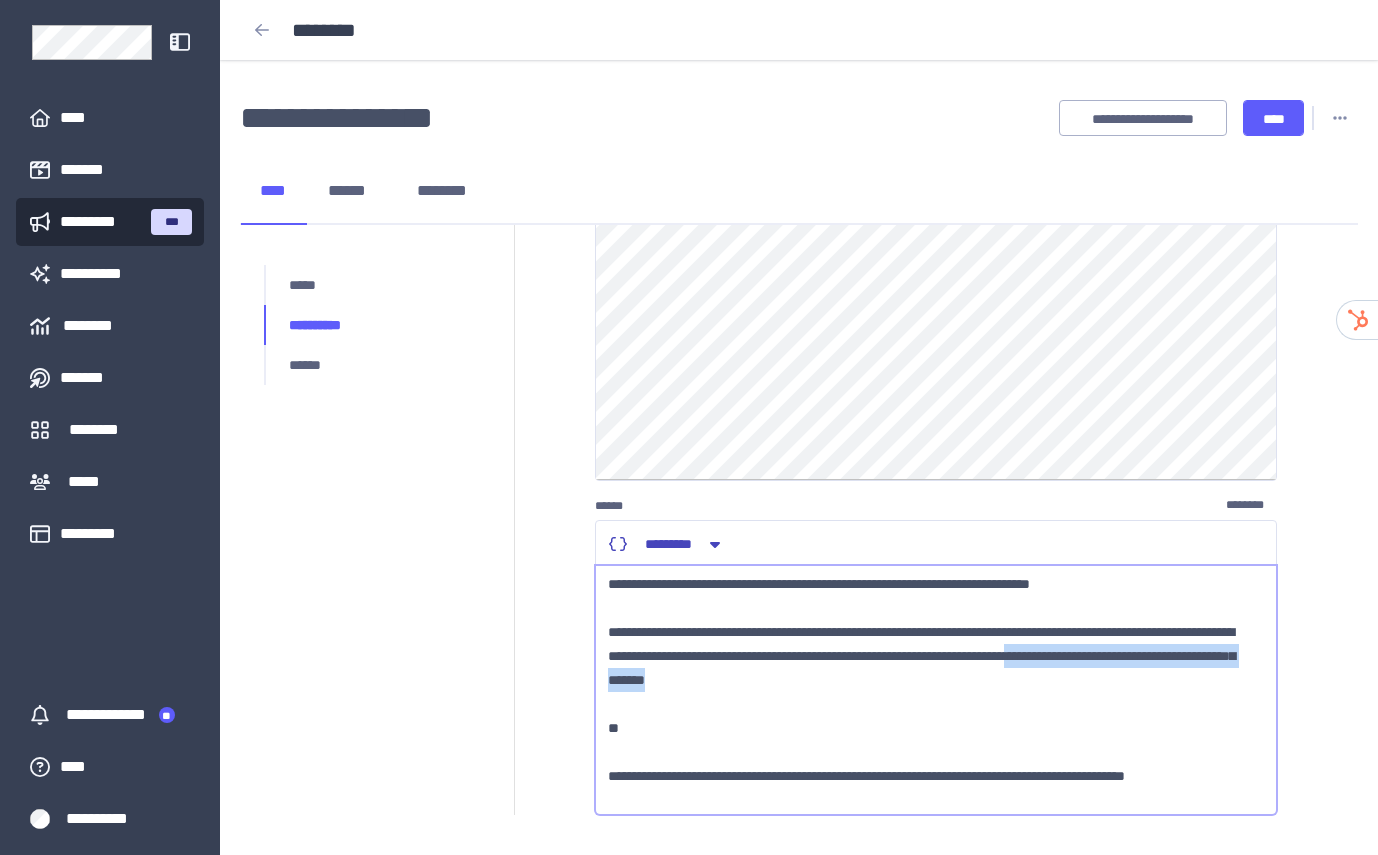 drag, startPoint x: 661, startPoint y: 731, endPoint x: 993, endPoint y: 731, distance: 332 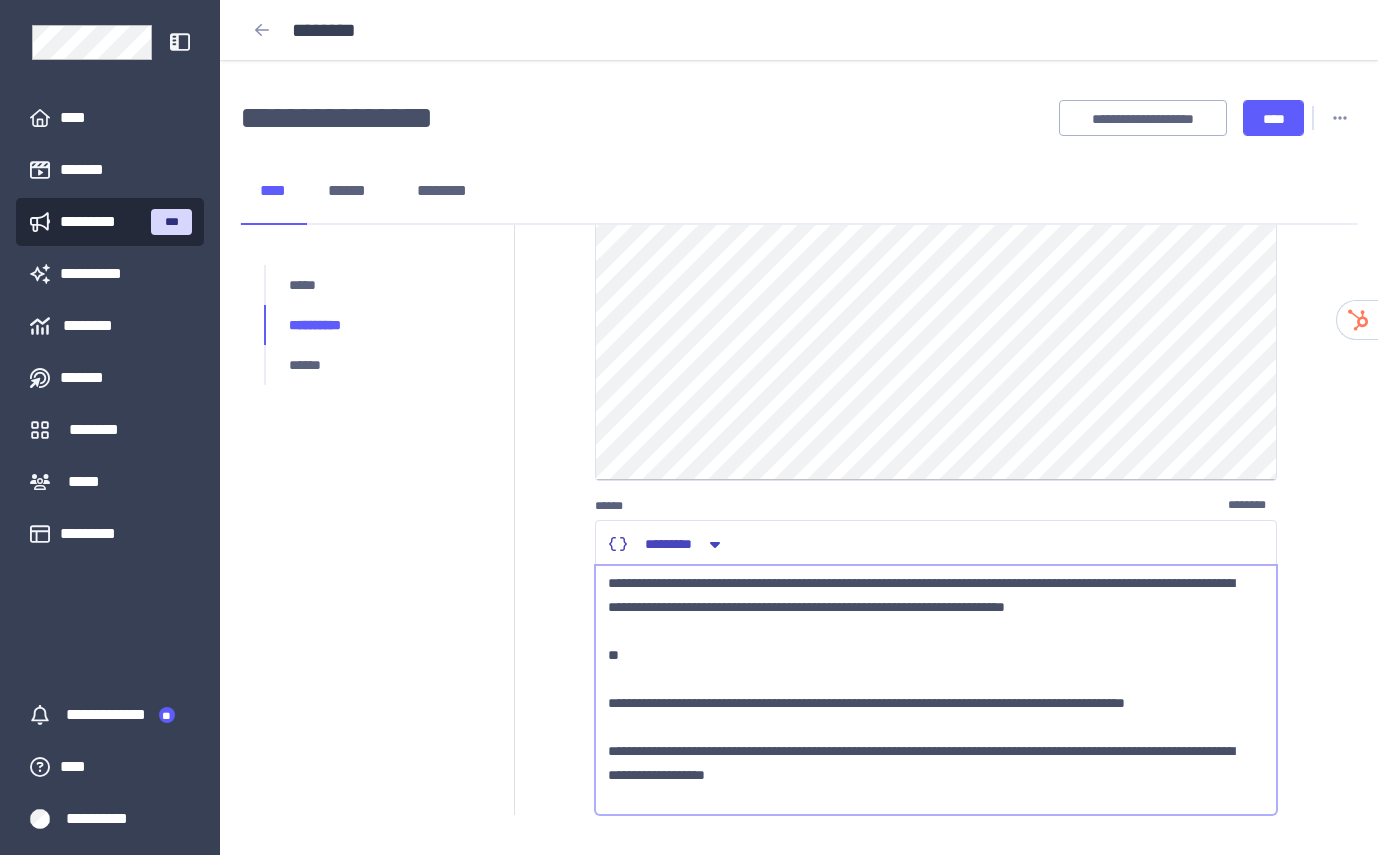 scroll, scrollTop: 216, scrollLeft: 0, axis: vertical 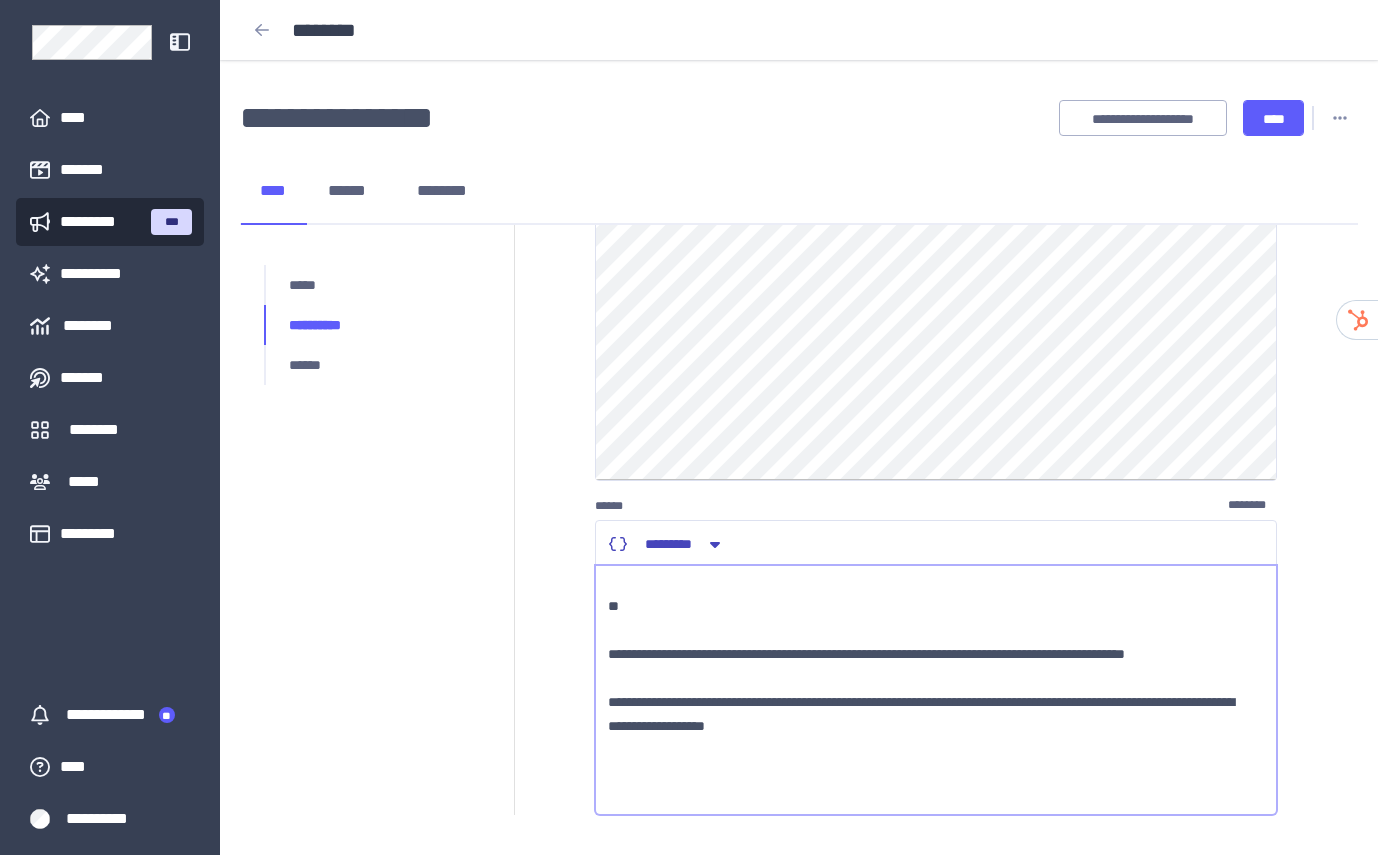 click on "**********" at bounding box center [928, 594] 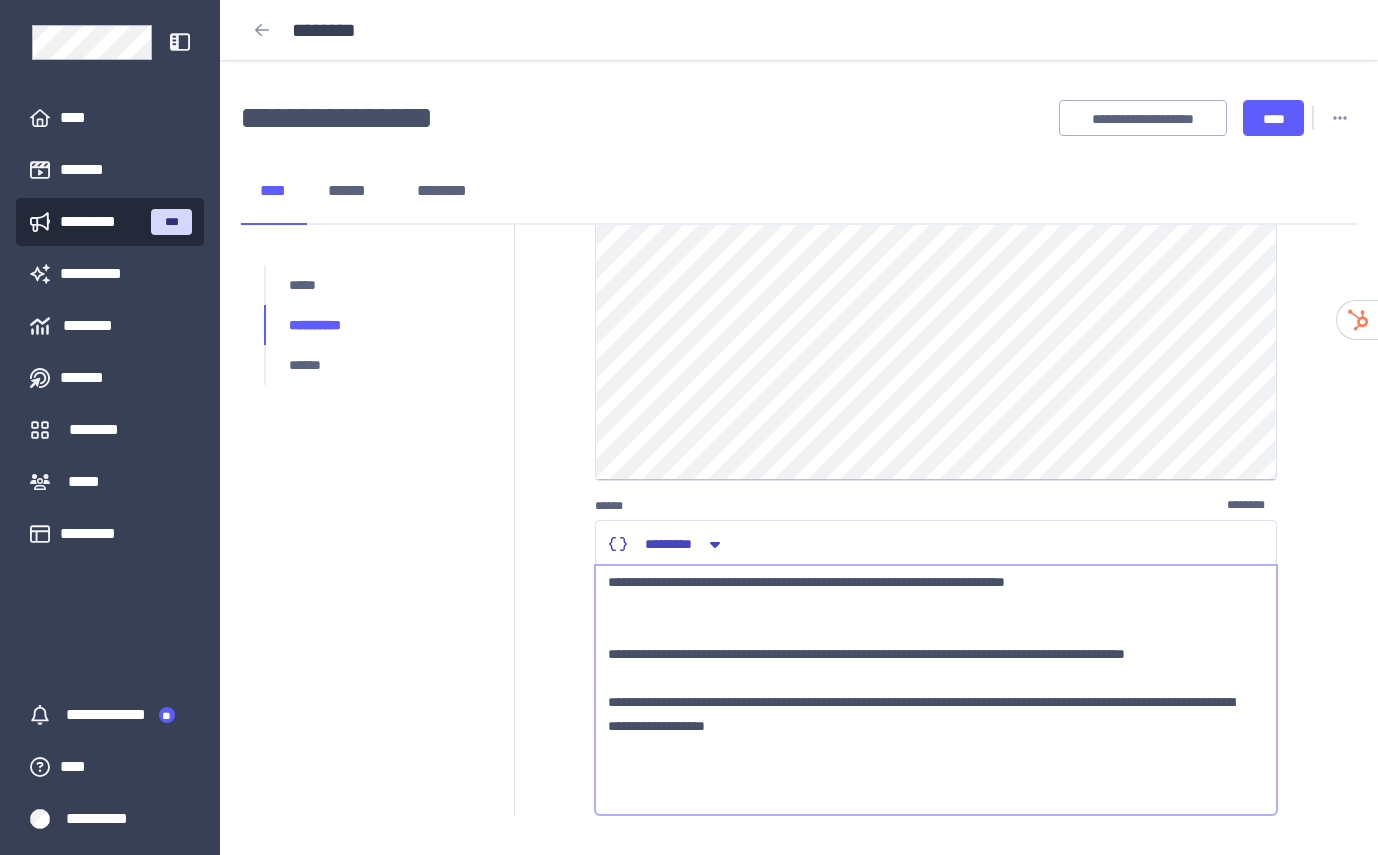 scroll, scrollTop: 168, scrollLeft: 0, axis: vertical 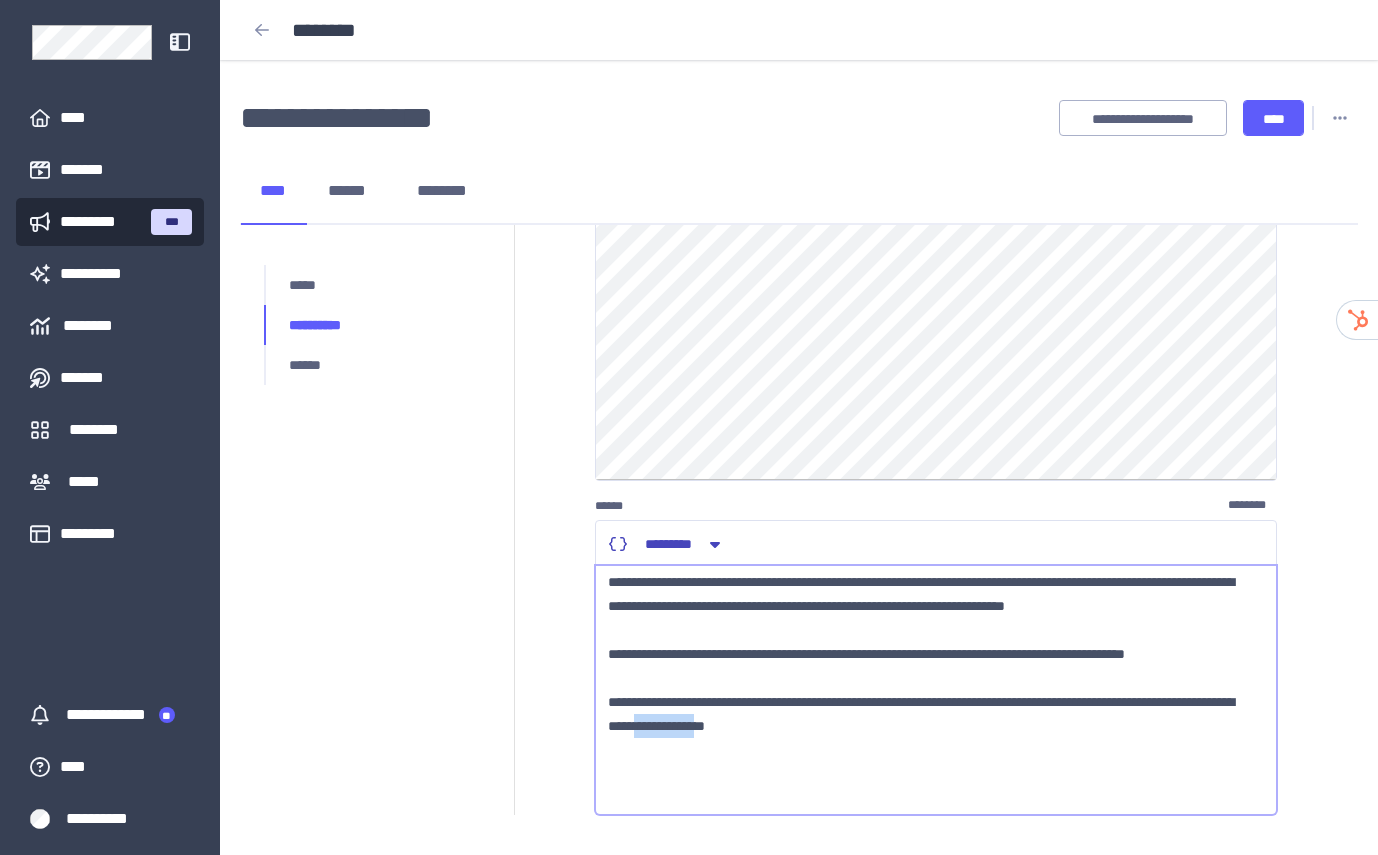 drag, startPoint x: 797, startPoint y: 801, endPoint x: 887, endPoint y: 801, distance: 90 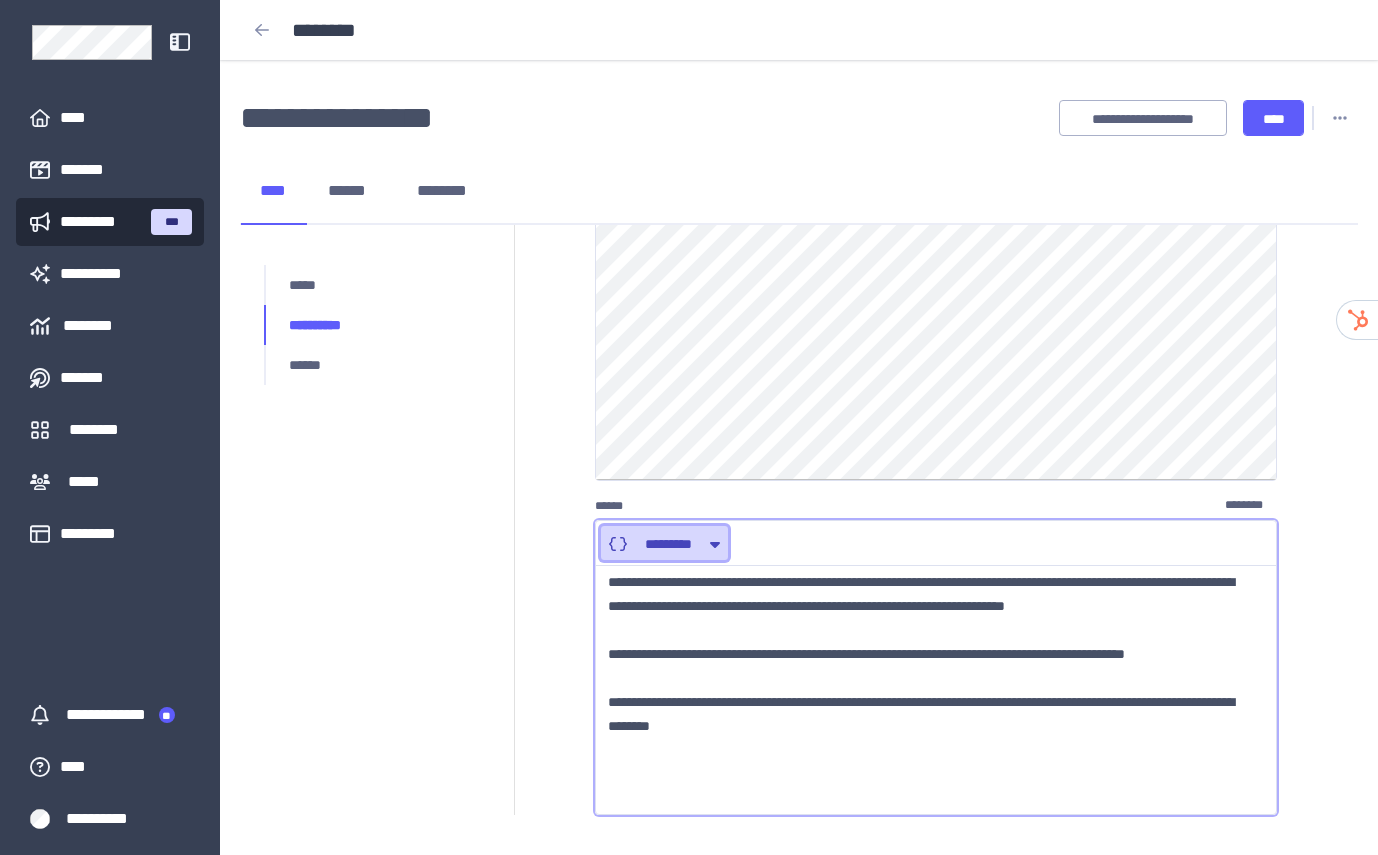 click on "*********" at bounding box center (664, 544) 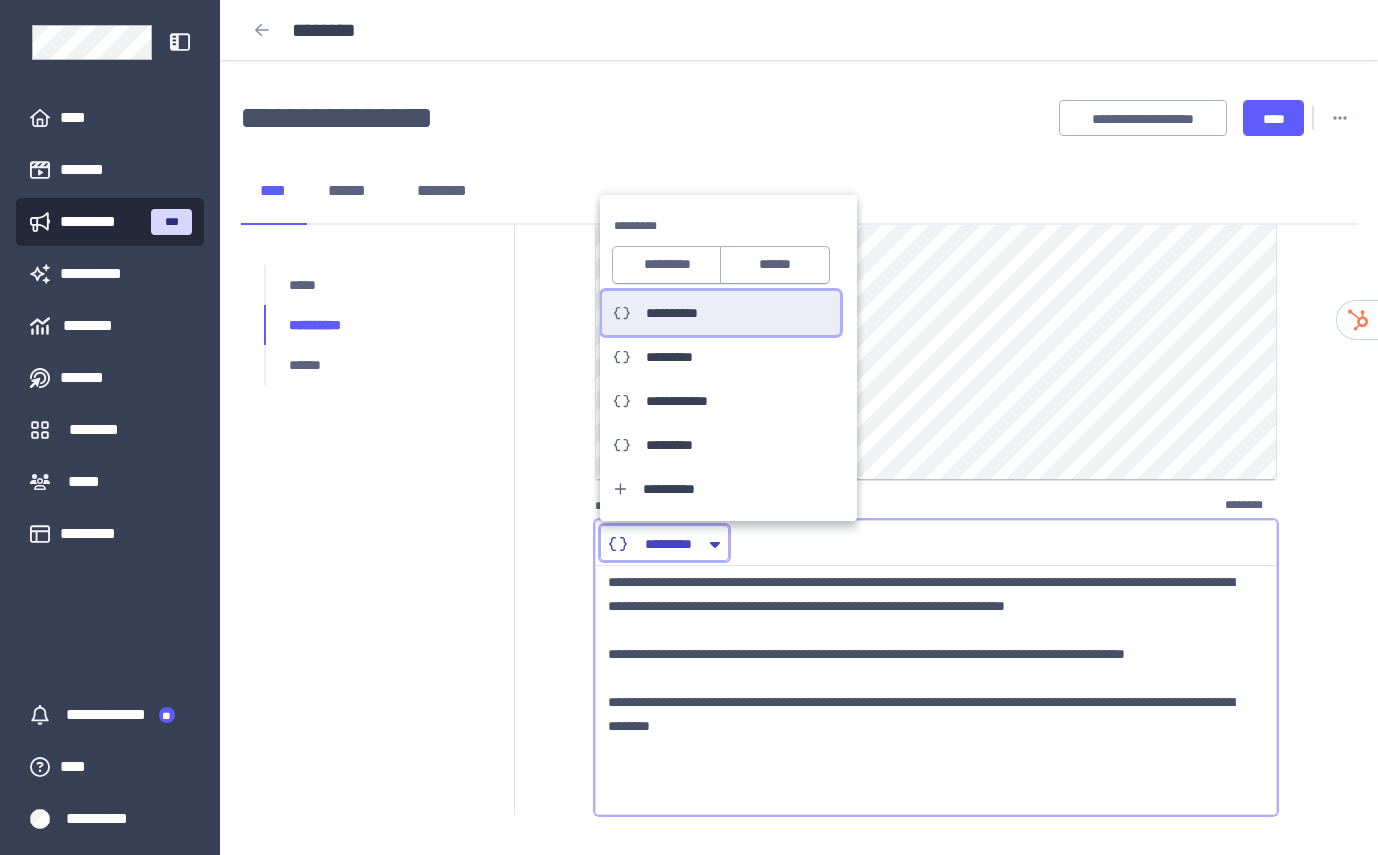 click on "**********" at bounding box center [681, 313] 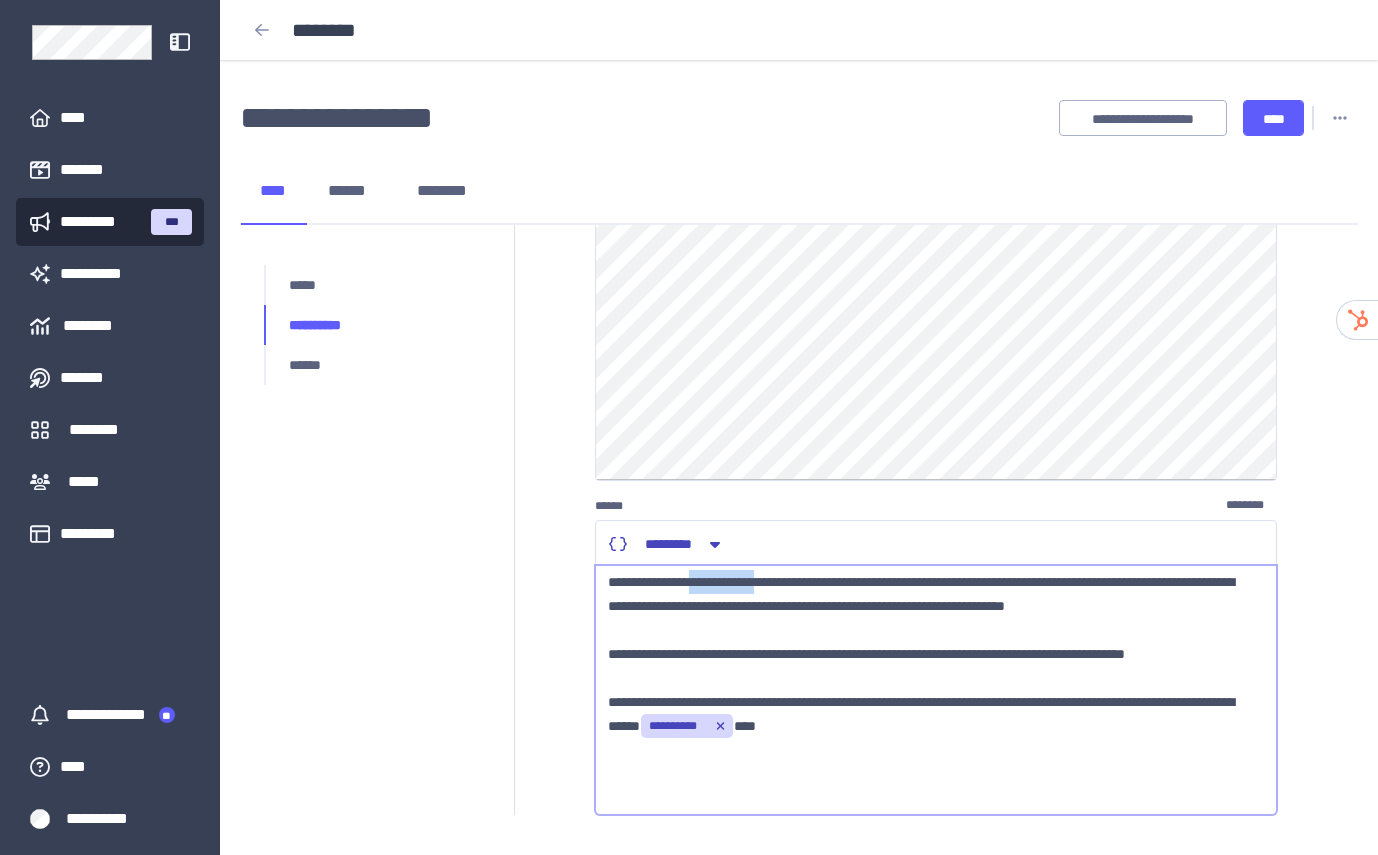 drag, startPoint x: 708, startPoint y: 633, endPoint x: 803, endPoint y: 632, distance: 95.005264 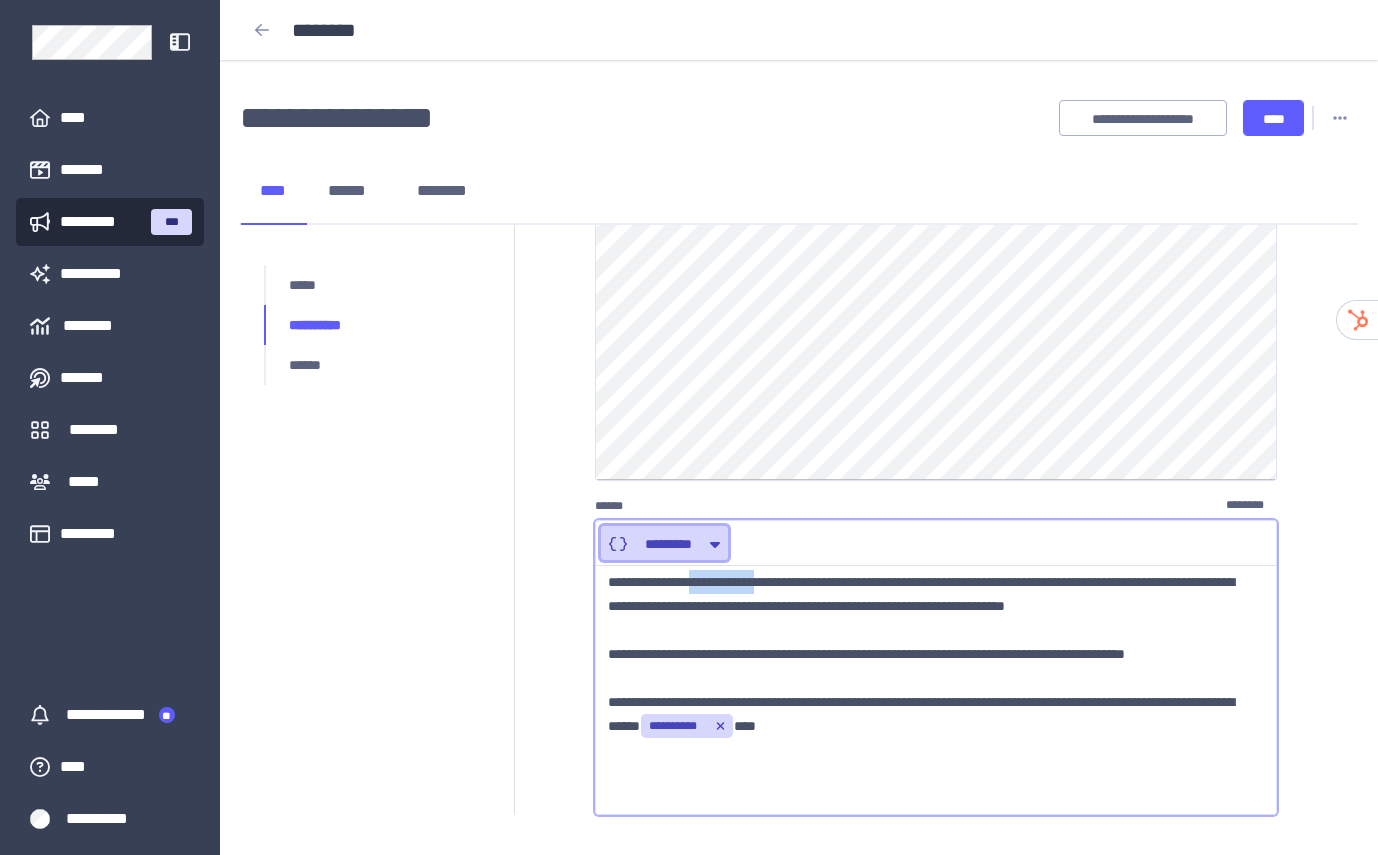 click on "*********" at bounding box center [668, 544] 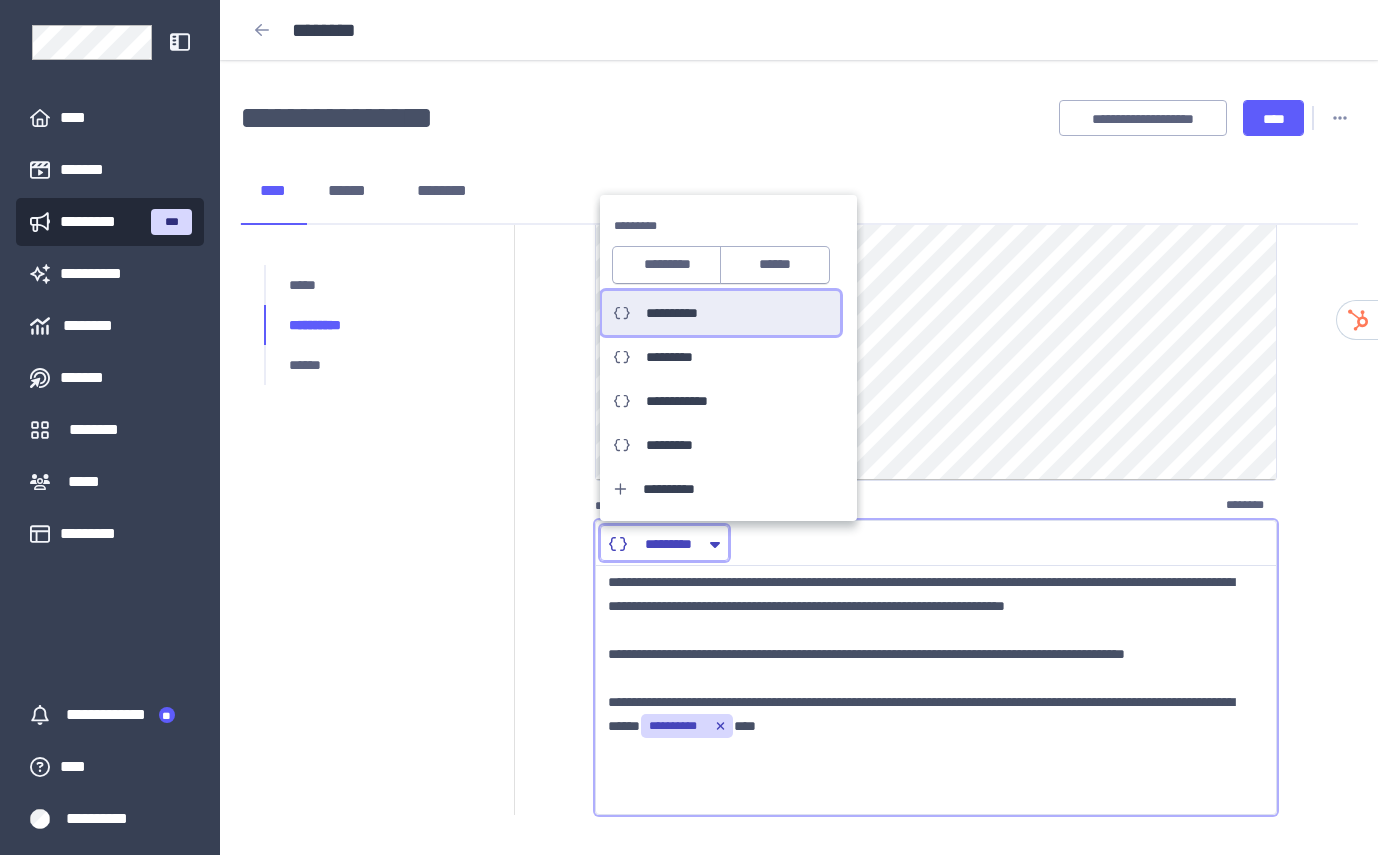 click on "**********" at bounding box center (721, 313) 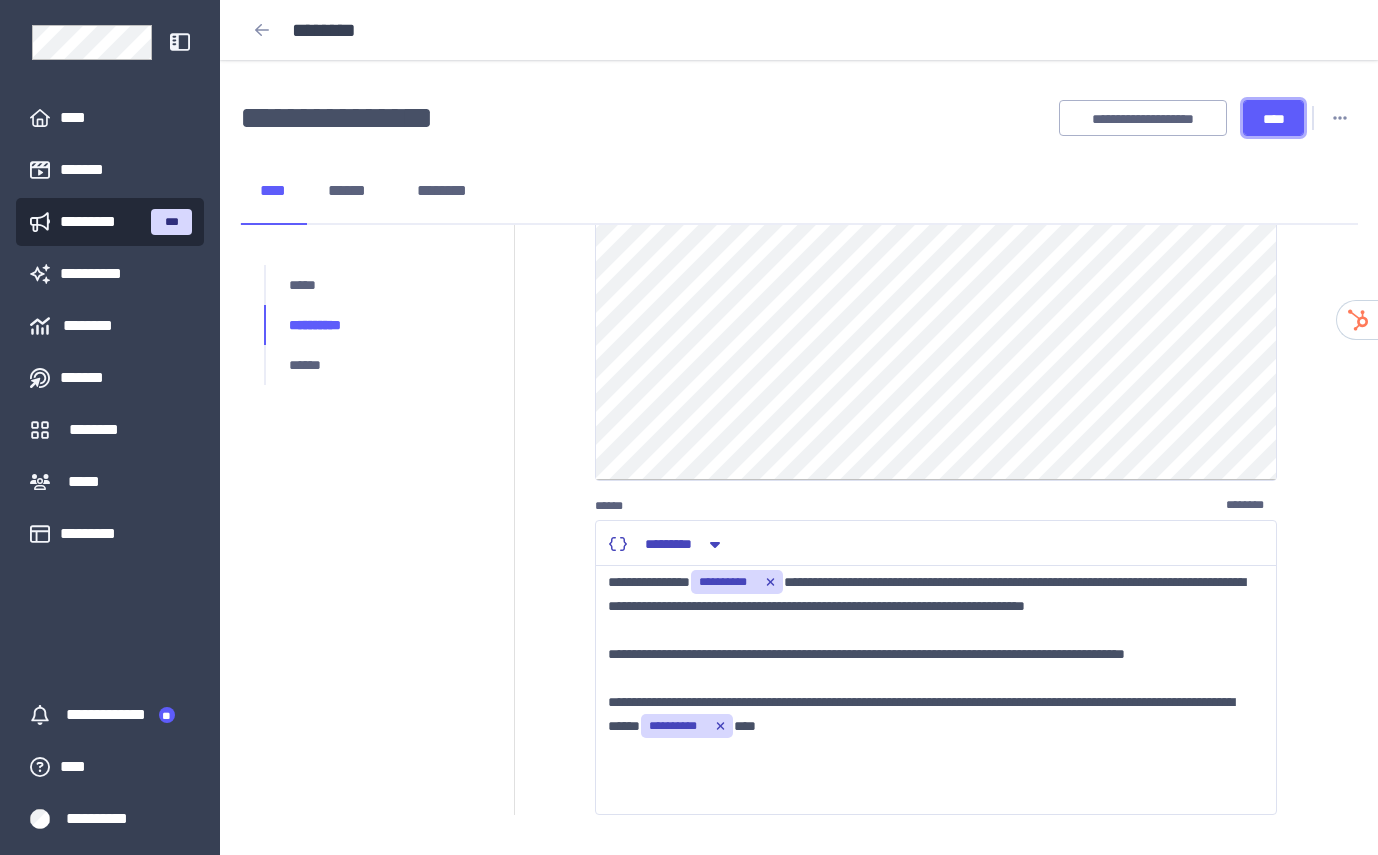 click on "****" at bounding box center [1273, 119] 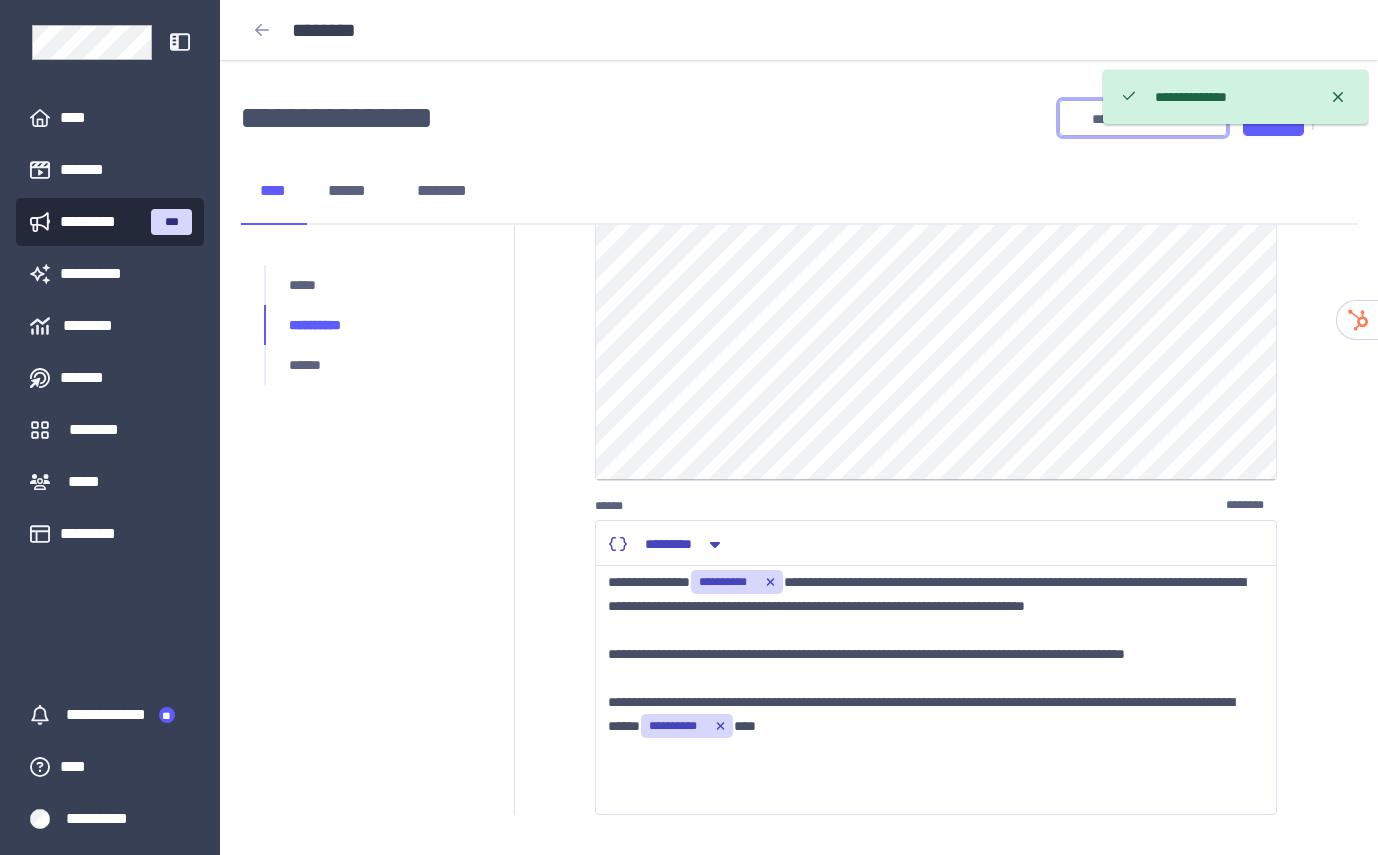 click on "**********" at bounding box center [1143, 119] 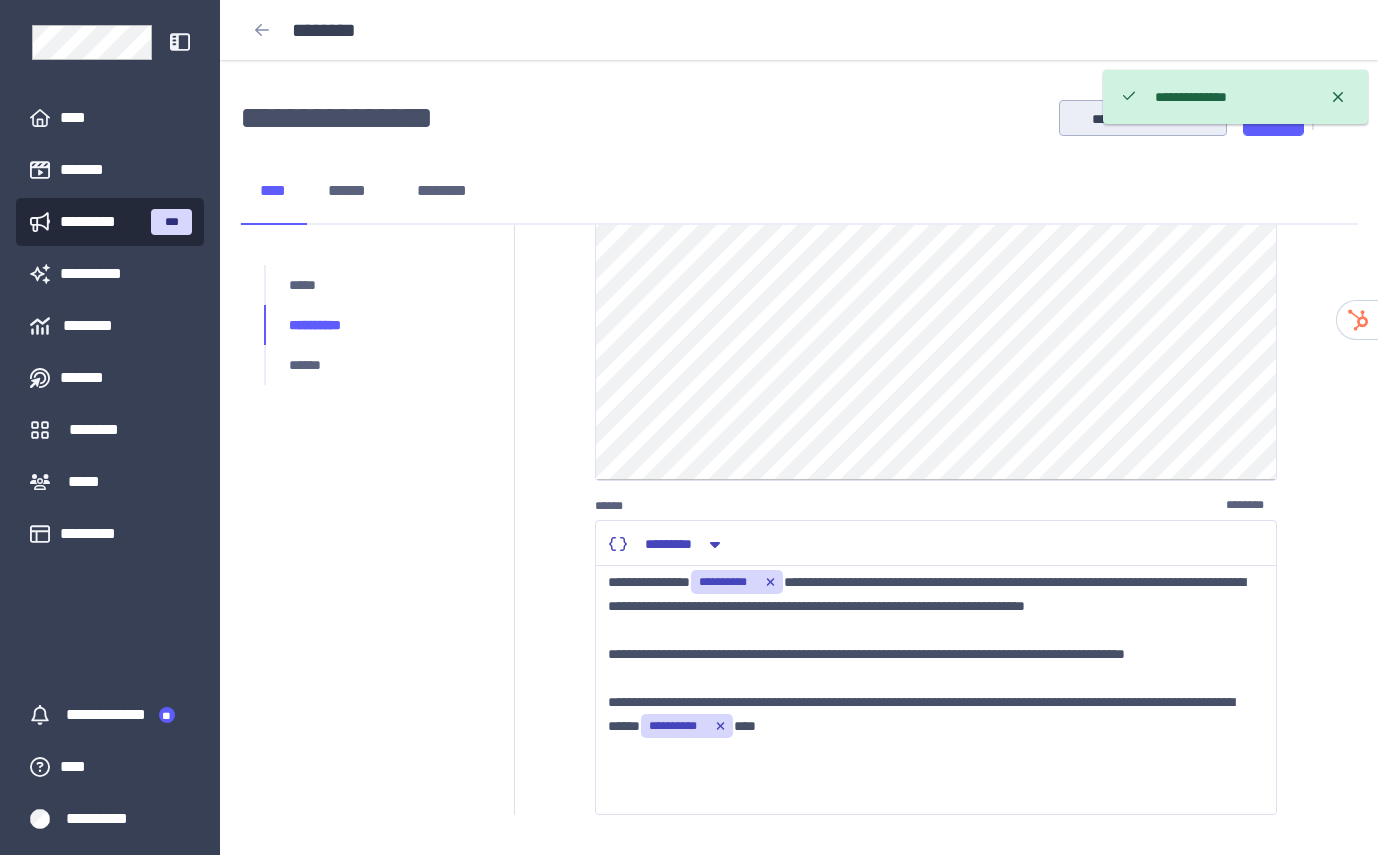 scroll, scrollTop: 4, scrollLeft: 0, axis: vertical 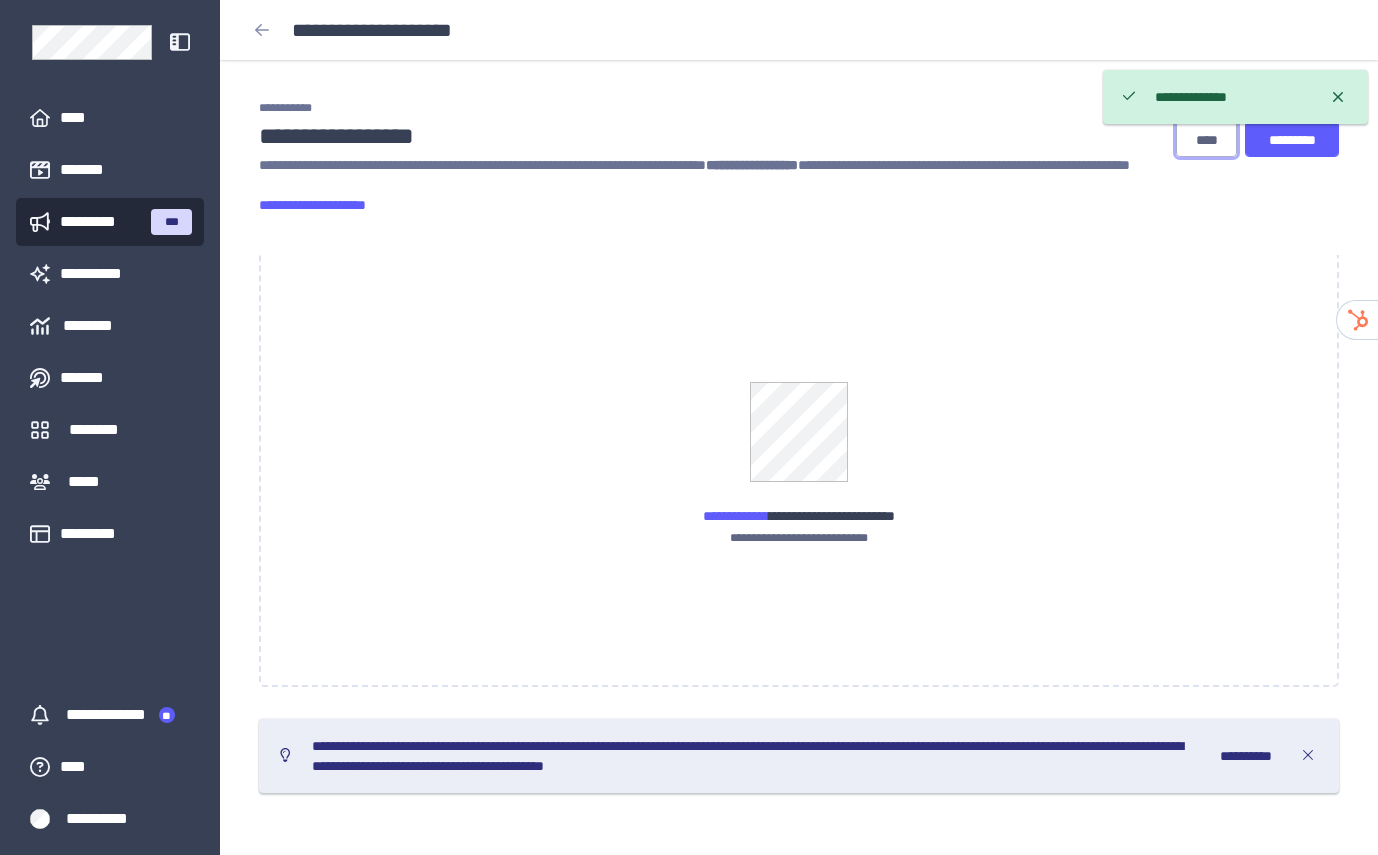 click on "****" at bounding box center (1206, 139) 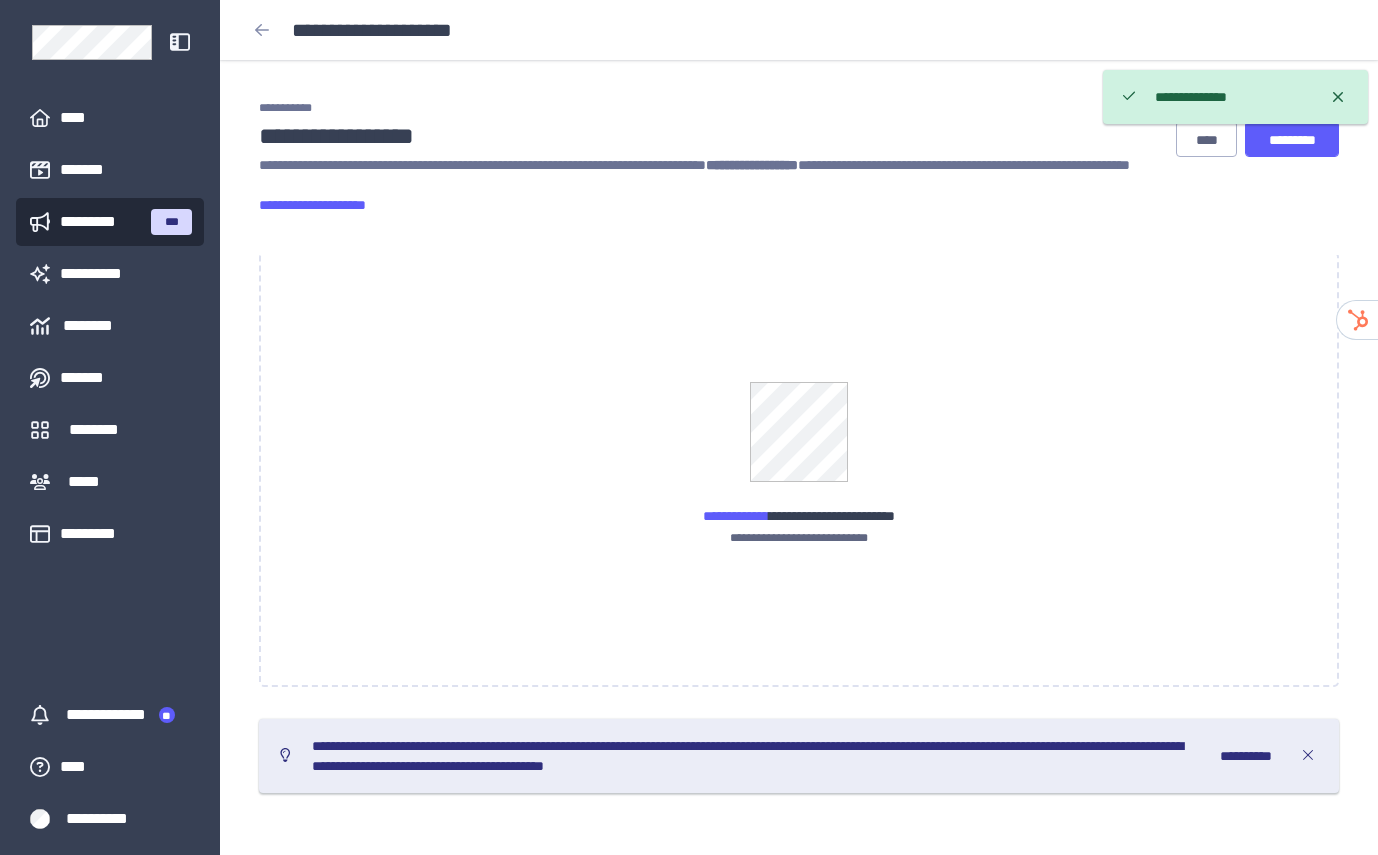 scroll, scrollTop: 0, scrollLeft: 0, axis: both 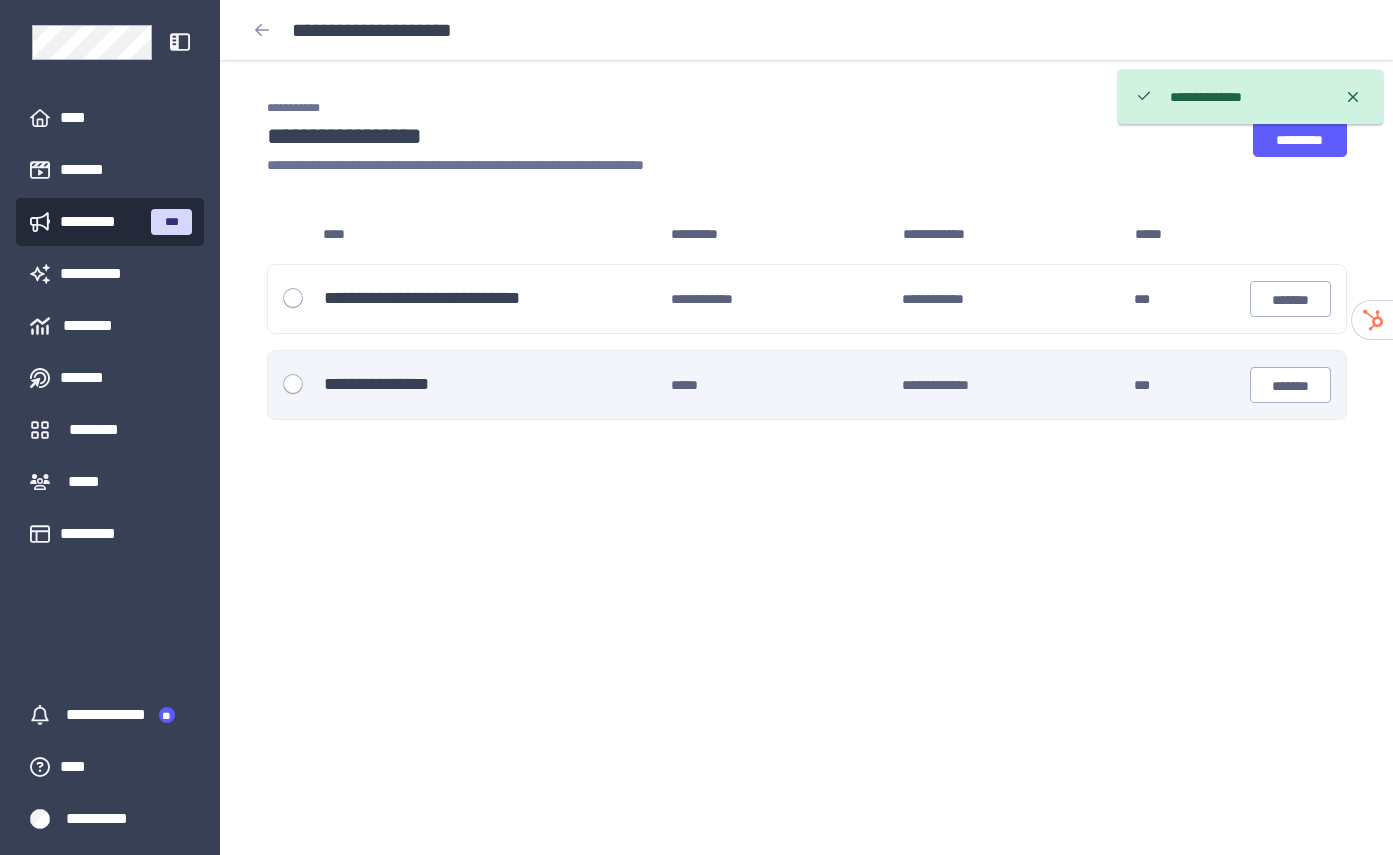 click on "**********" at bounding box center [497, 385] 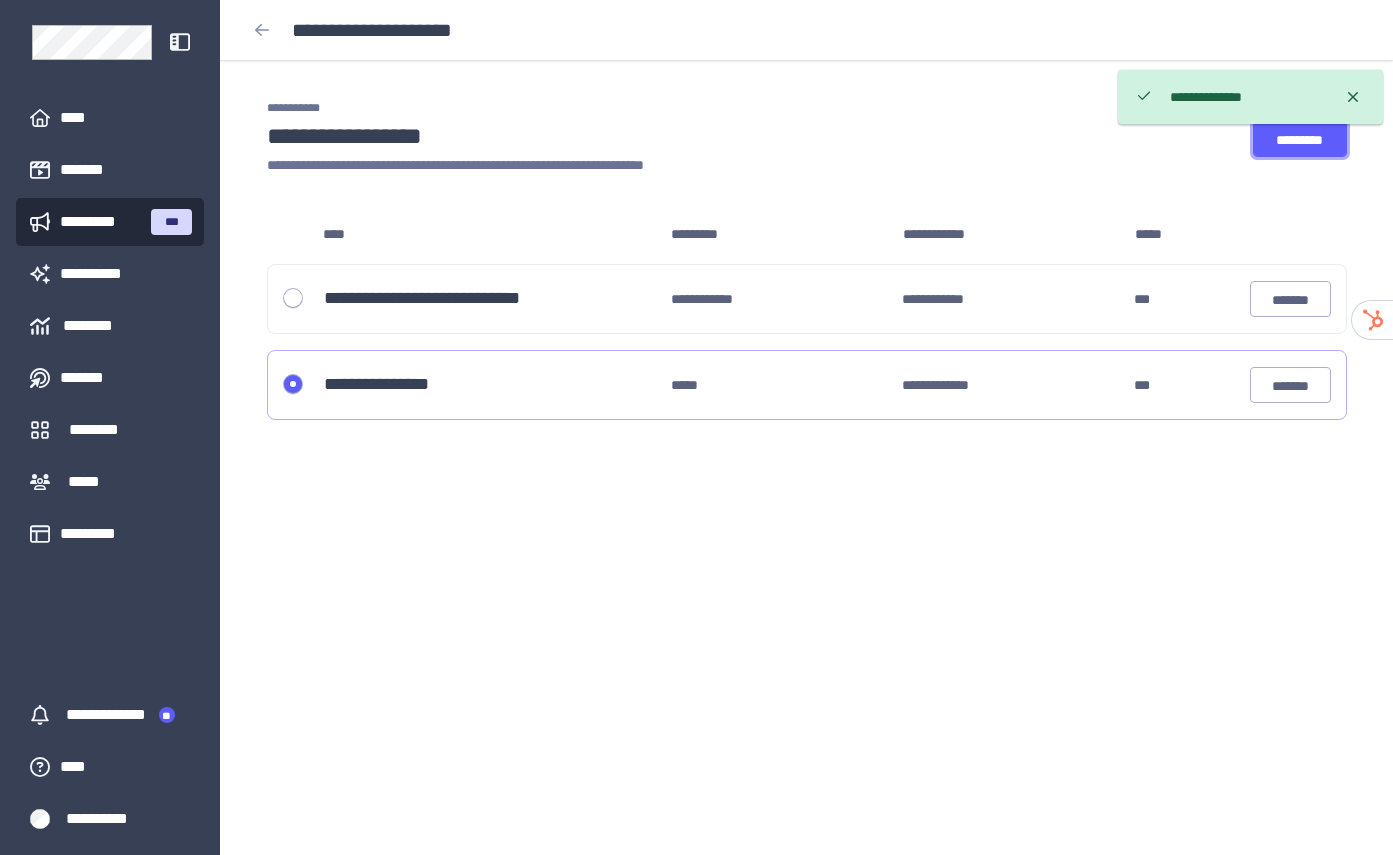 click on "*********" at bounding box center [1300, 140] 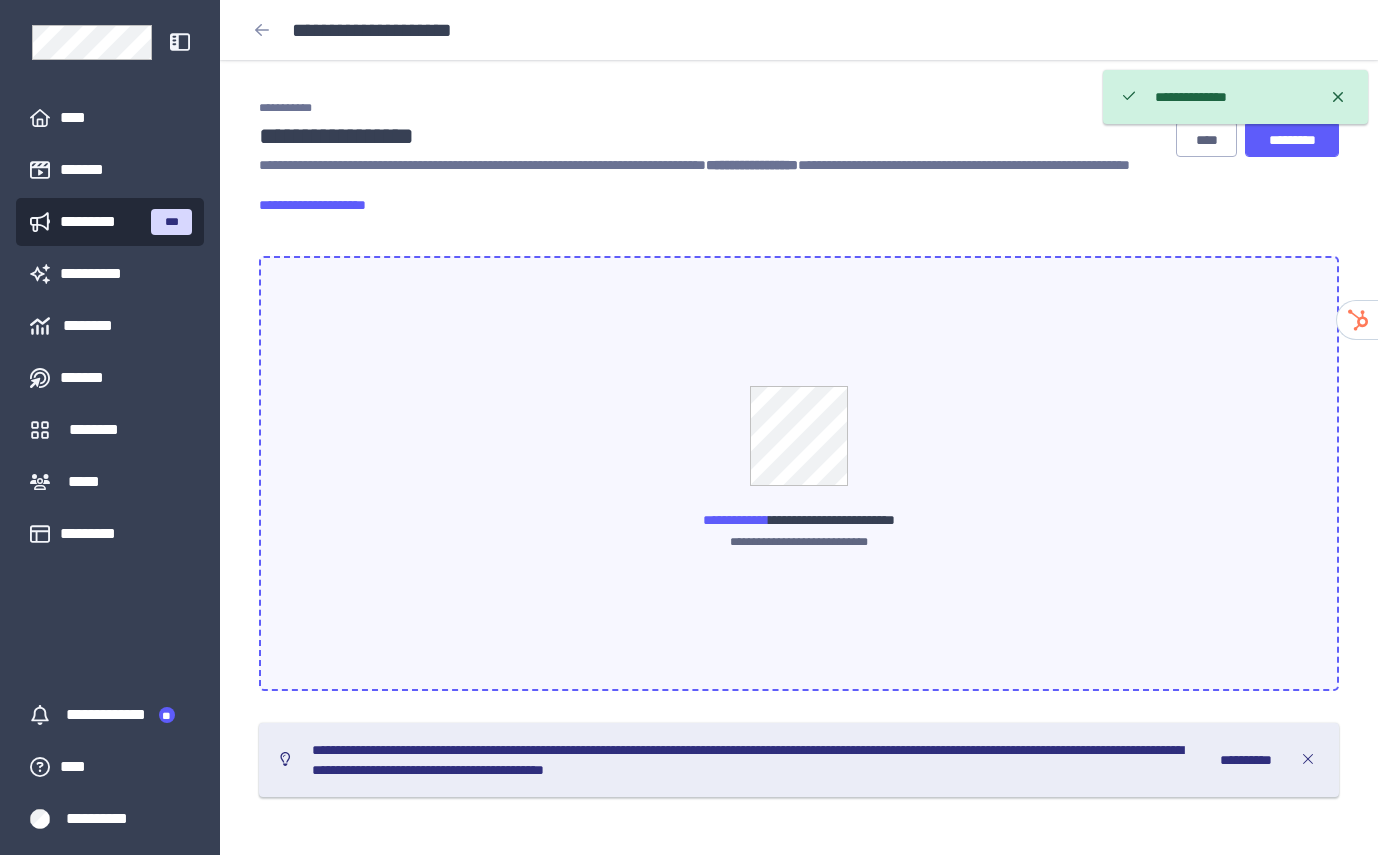 click on "**********" at bounding box center [736, 520] 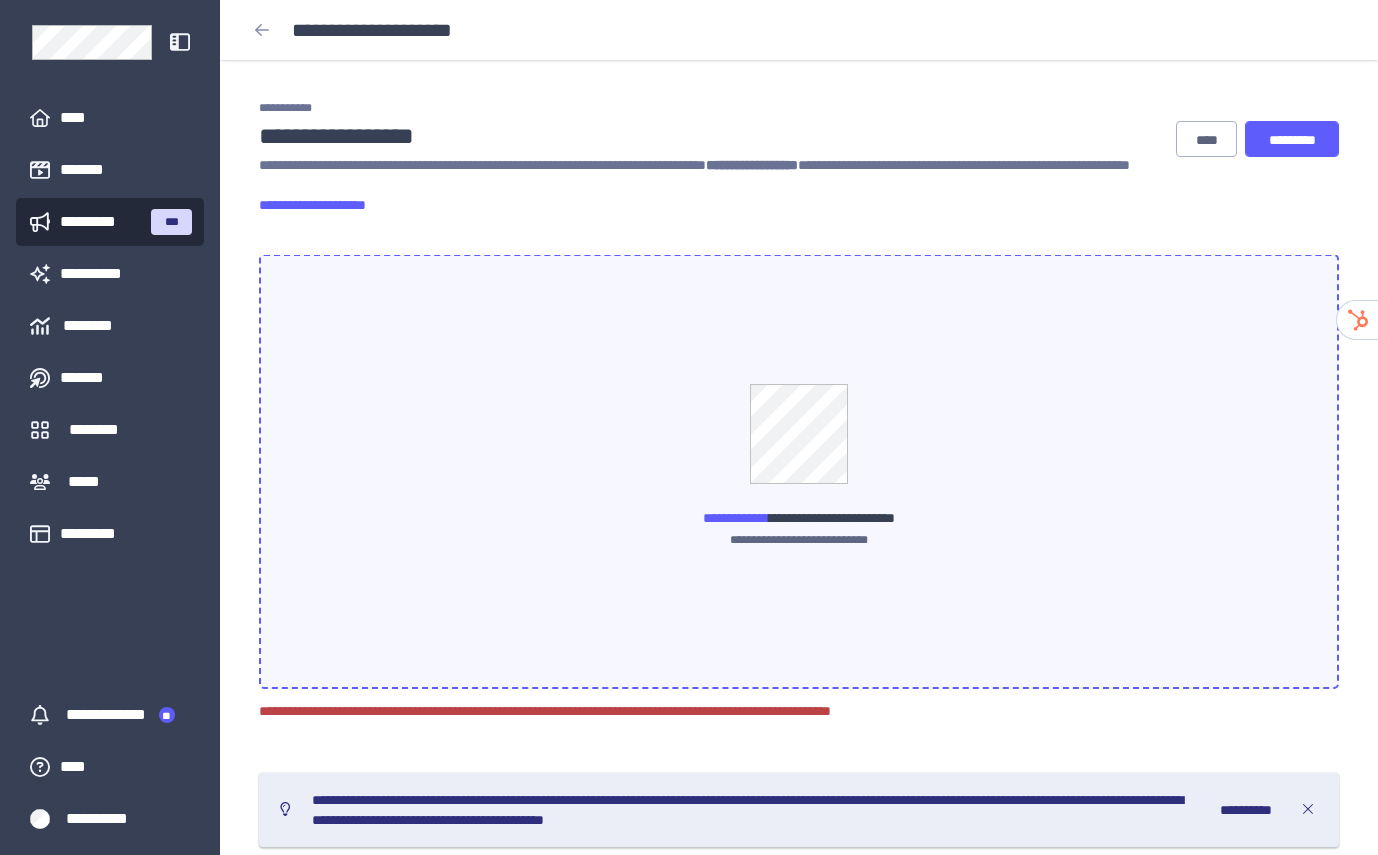 scroll, scrollTop: 0, scrollLeft: 0, axis: both 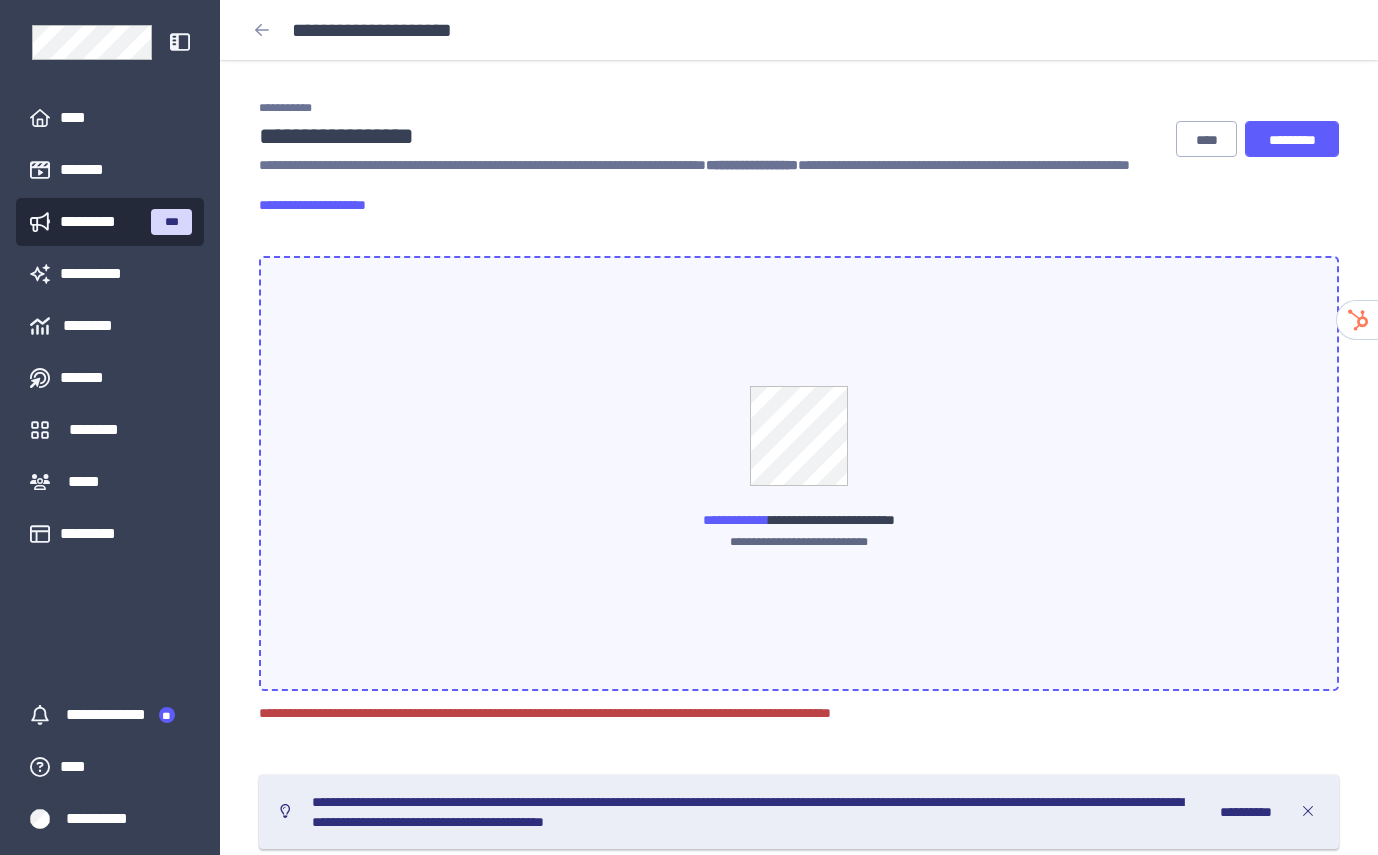 click on "**********" at bounding box center [736, 520] 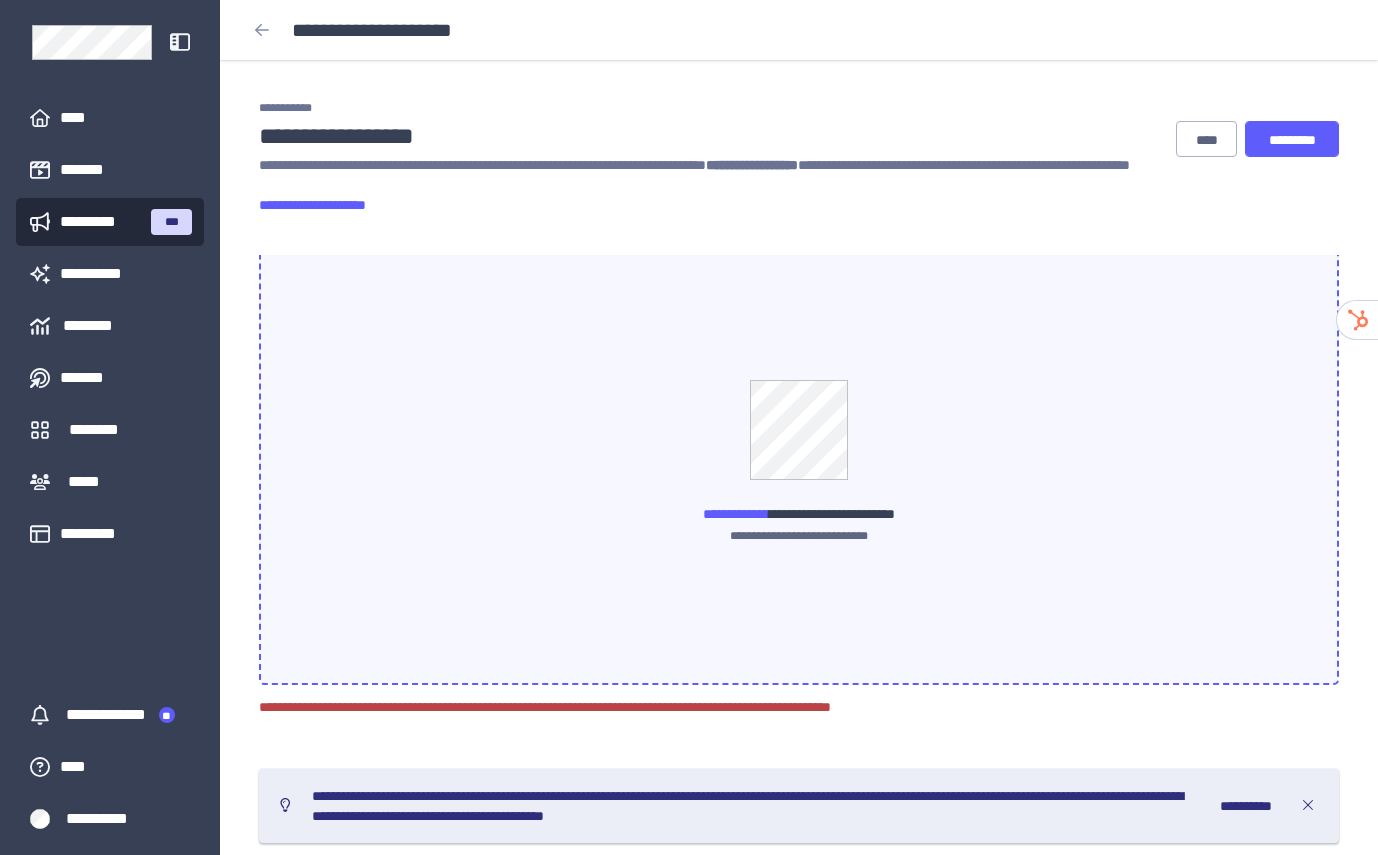 scroll, scrollTop: 0, scrollLeft: 0, axis: both 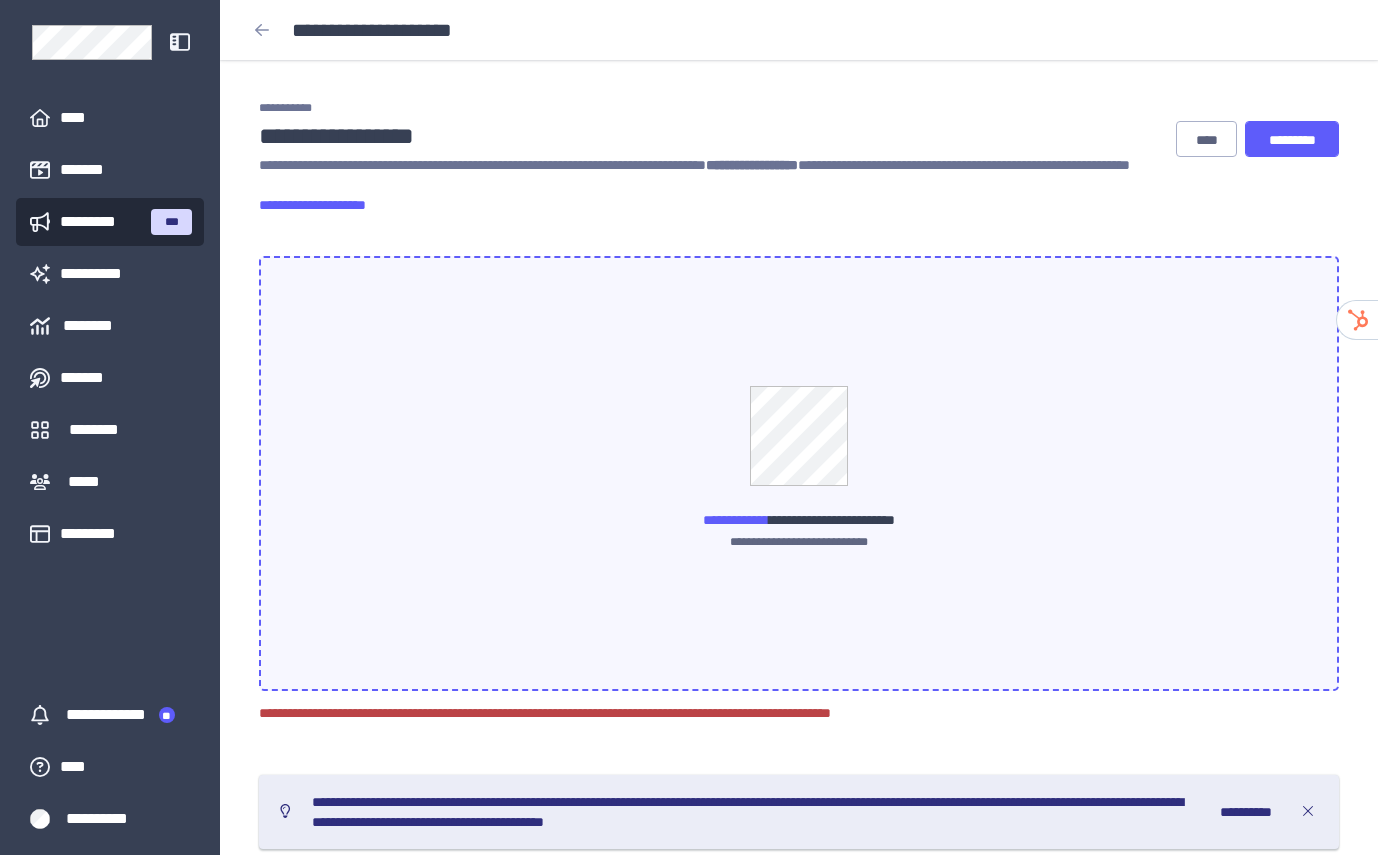click on "**********" at bounding box center [736, 520] 